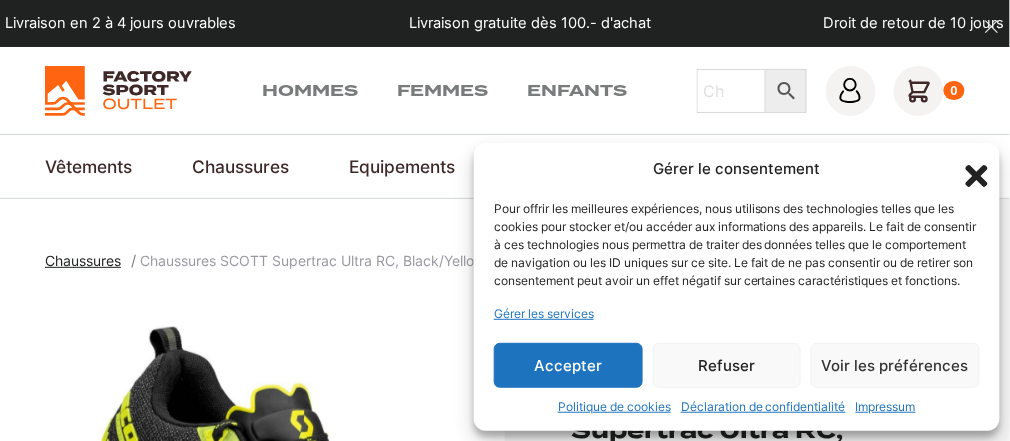scroll, scrollTop: 240, scrollLeft: 0, axis: vertical 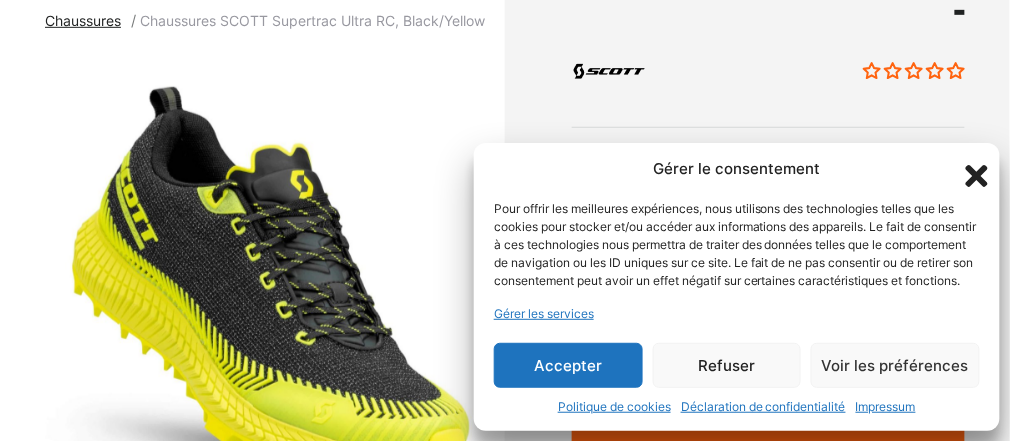 click 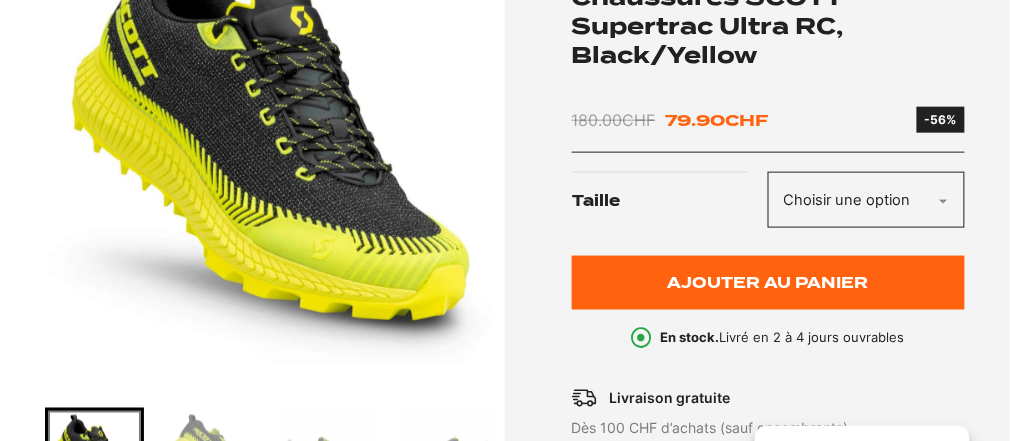 scroll, scrollTop: 400, scrollLeft: 0, axis: vertical 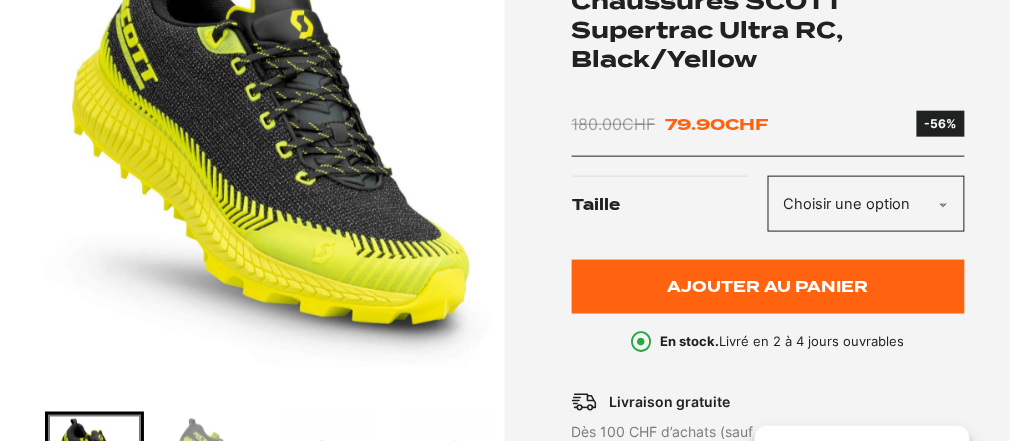 click on "Choisir une option 40 42 42.5 44.5 45.5" 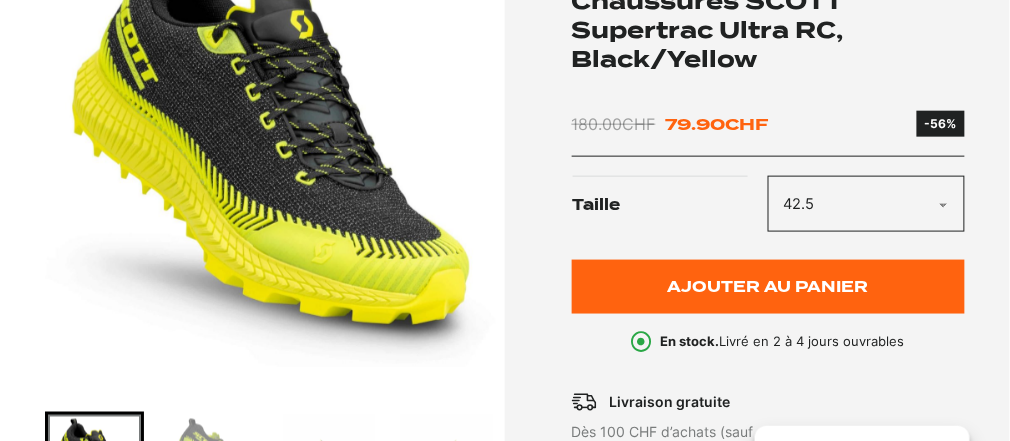 click on "Choisir une option 40 42 42.5 44.5 45.5" 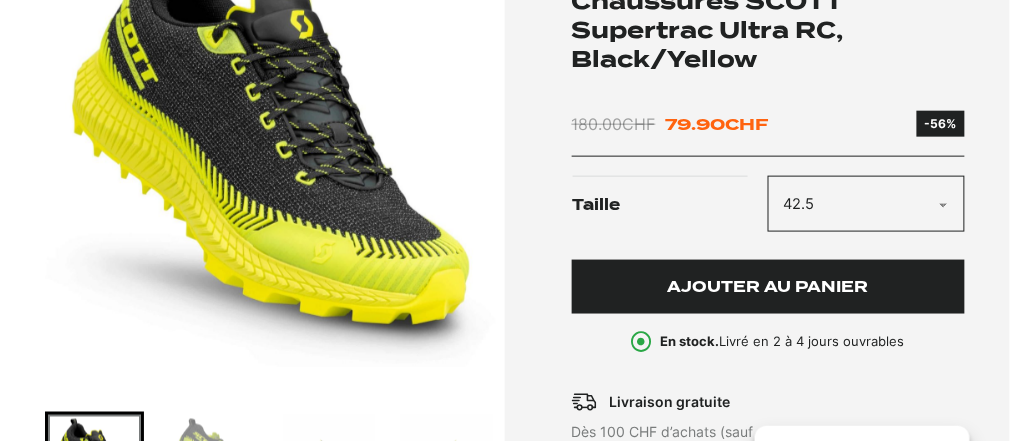 select on "42.5" 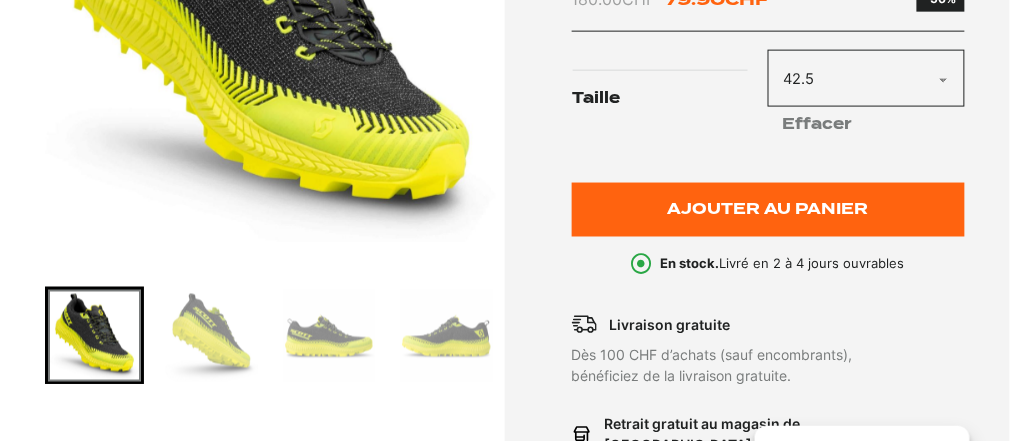 scroll, scrollTop: 480, scrollLeft: 0, axis: vertical 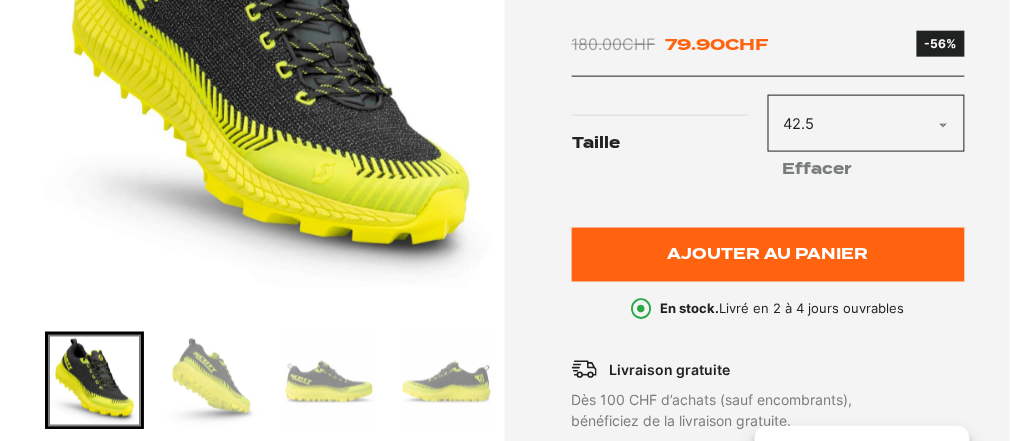 click on "Choisir une option 40 42 42.5 44.5 45.5" 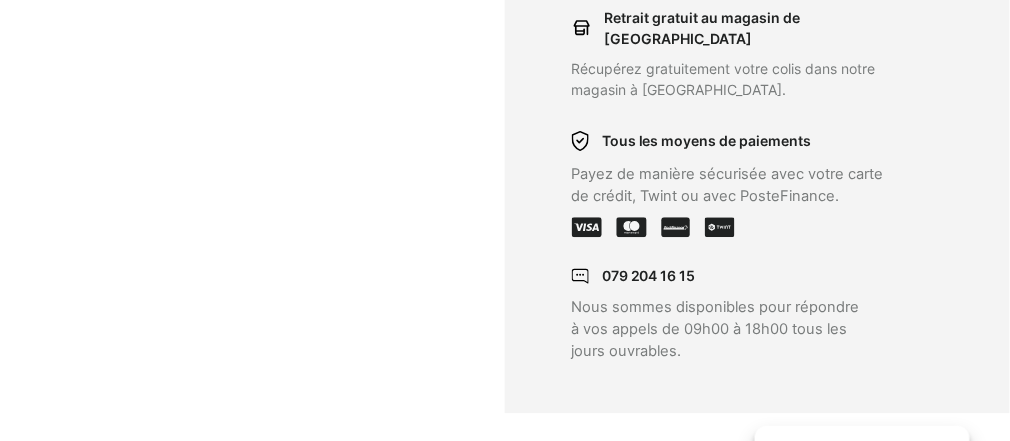 scroll, scrollTop: 960, scrollLeft: 0, axis: vertical 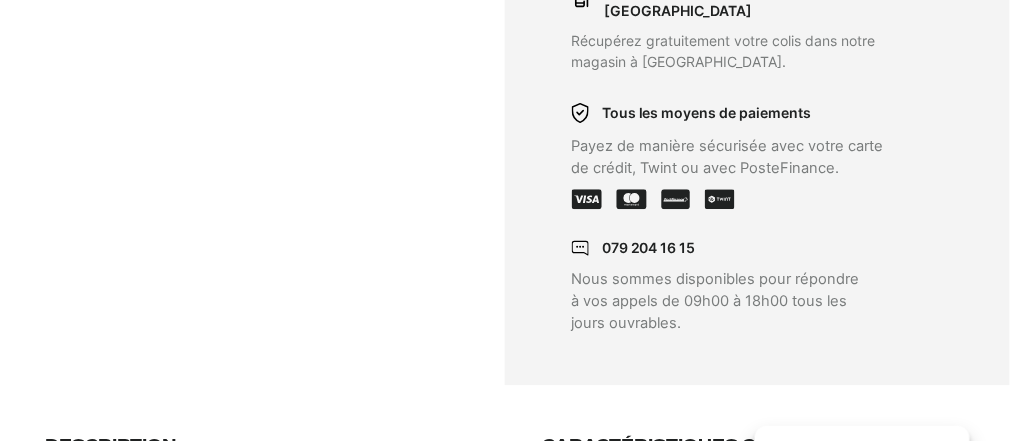 click 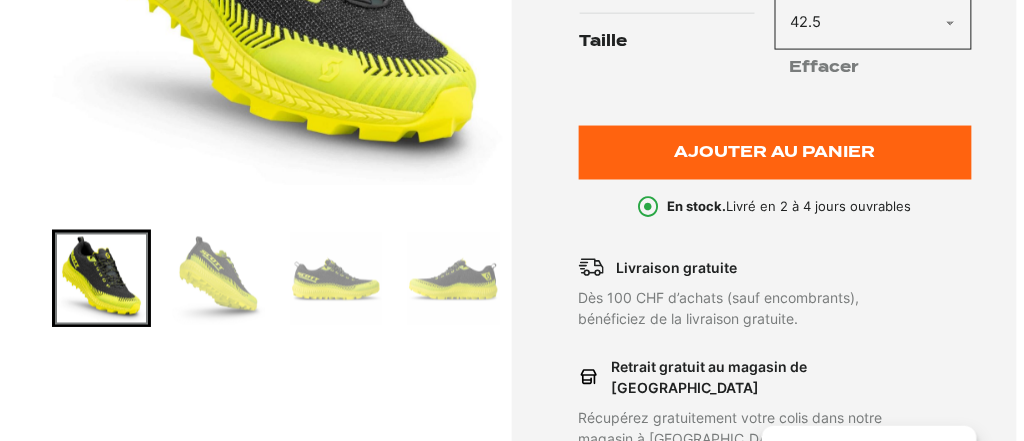 scroll, scrollTop: 560, scrollLeft: 0, axis: vertical 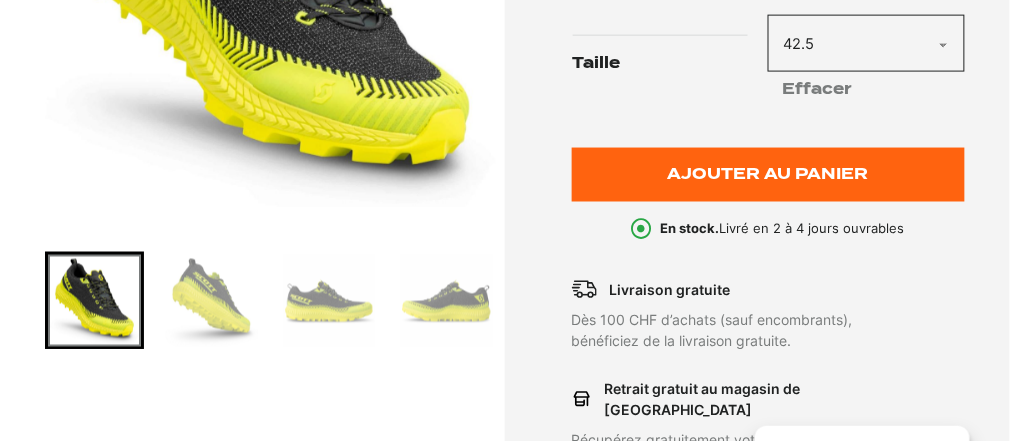 click on "Ajouter au panier" 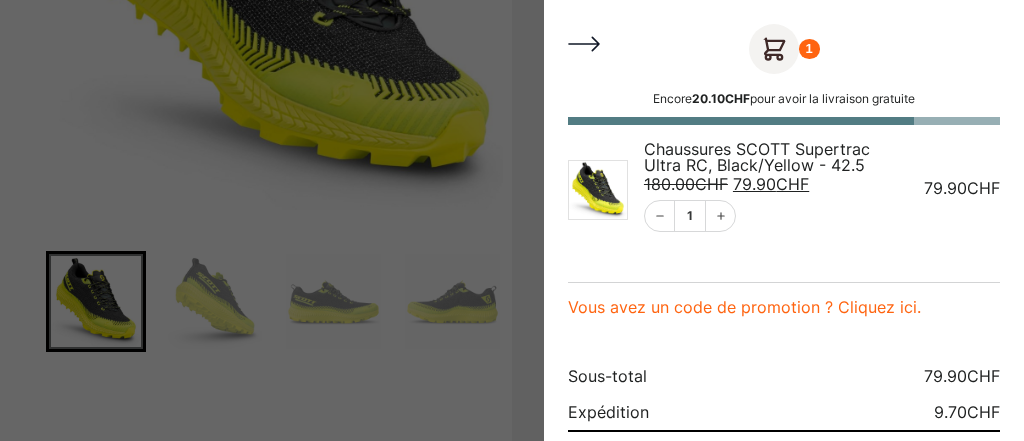 scroll, scrollTop: 115, scrollLeft: 0, axis: vertical 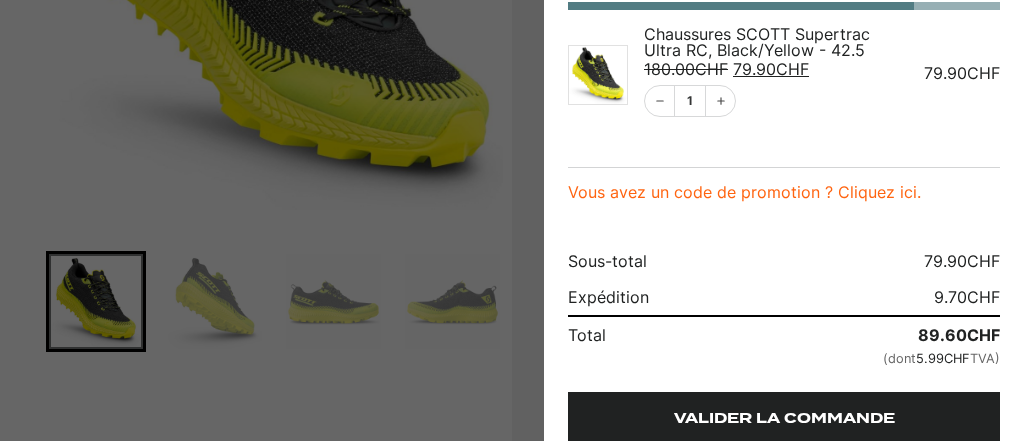 click on "Valider la commande" at bounding box center [784, 418] 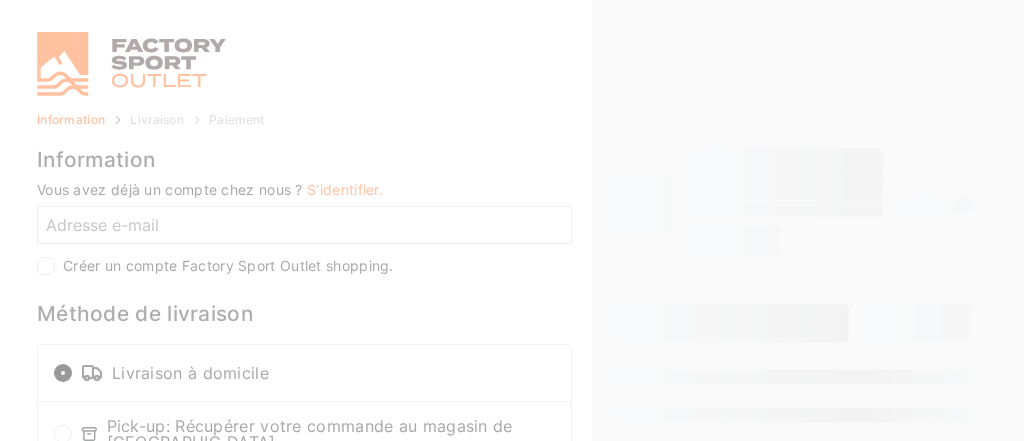 select on "NE" 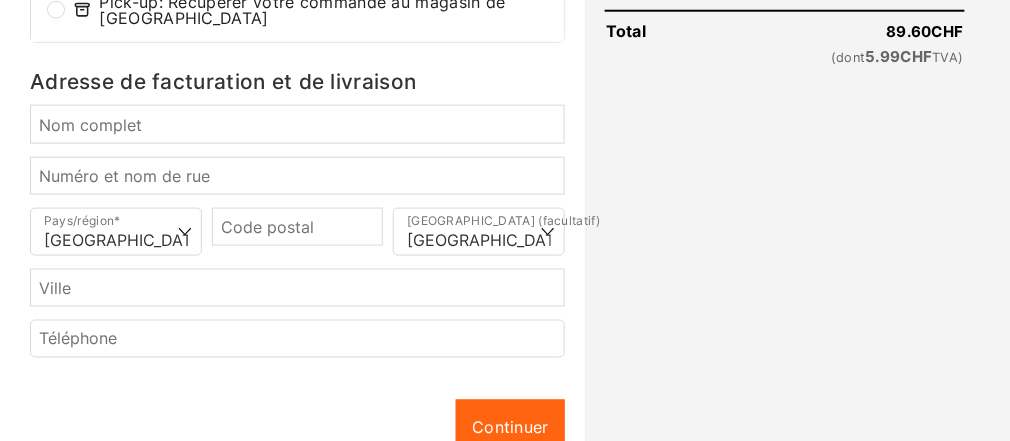 scroll, scrollTop: 400, scrollLeft: 0, axis: vertical 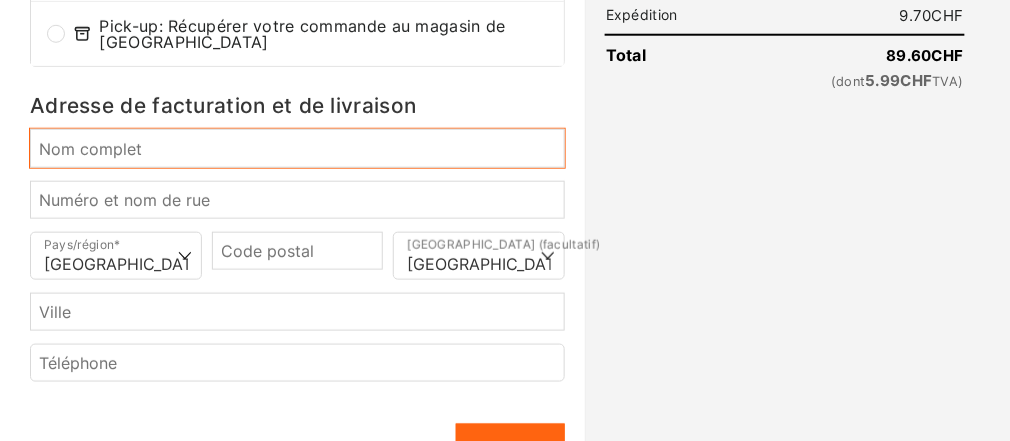 click on "Nom complet  *" at bounding box center [297, 148] 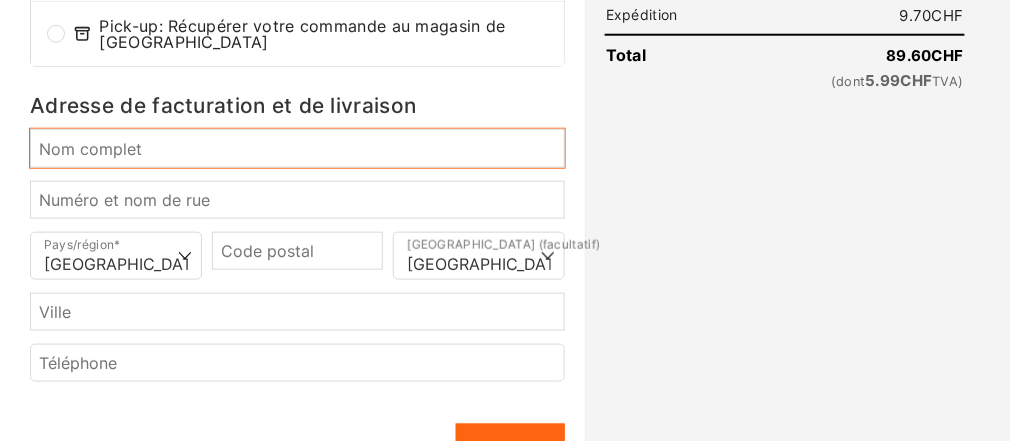 type on "michel vaucher" 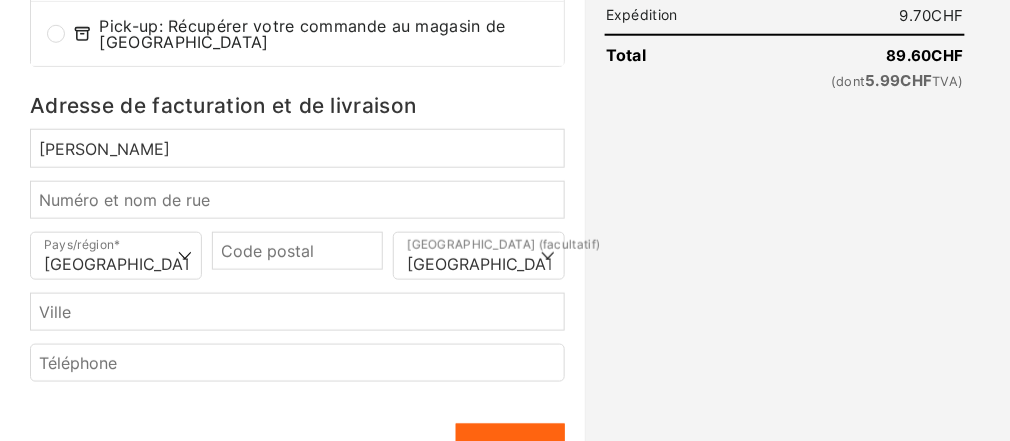 type on "66vaucher@gmail.com" 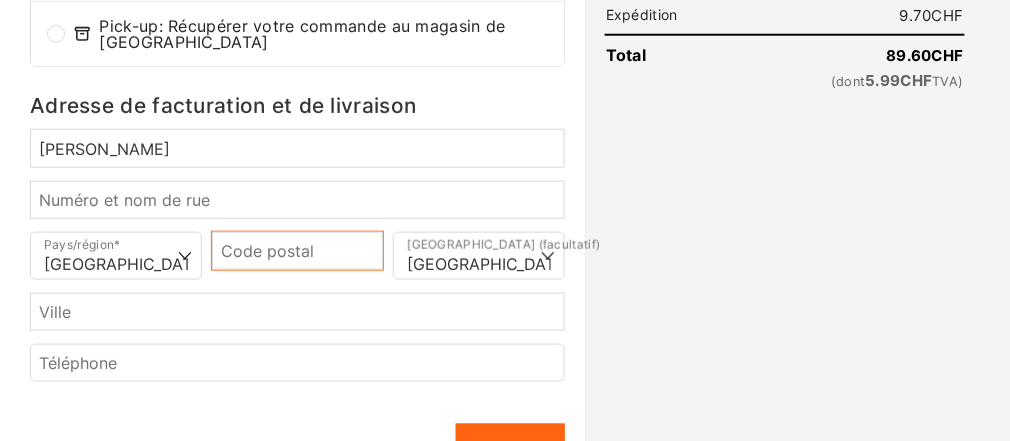 type on "1400" 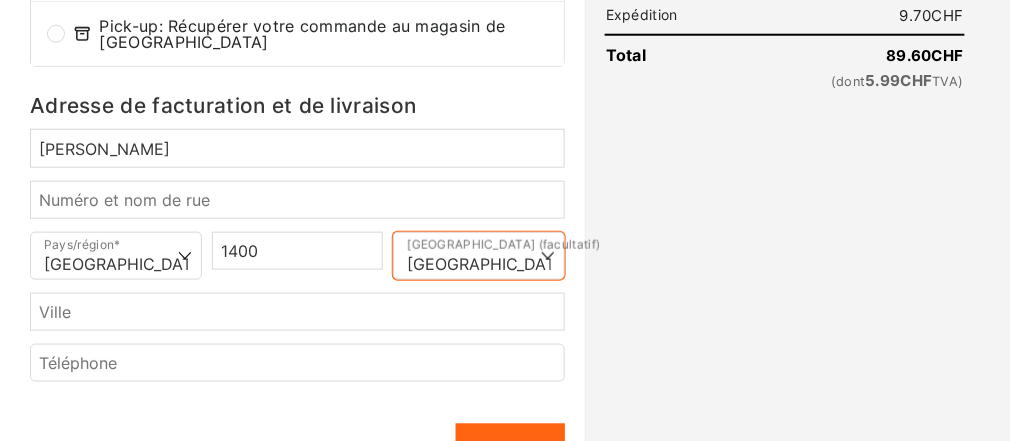 select on "VD" 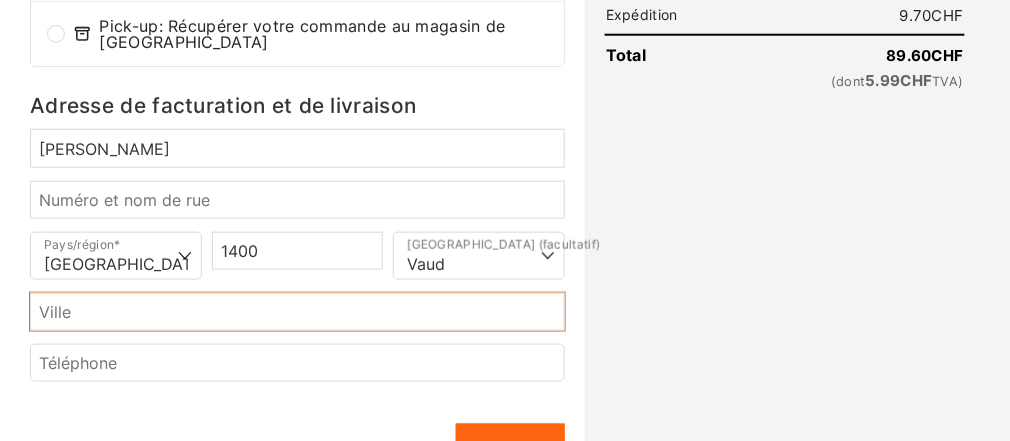 type on "Yverdon-les-Bains" 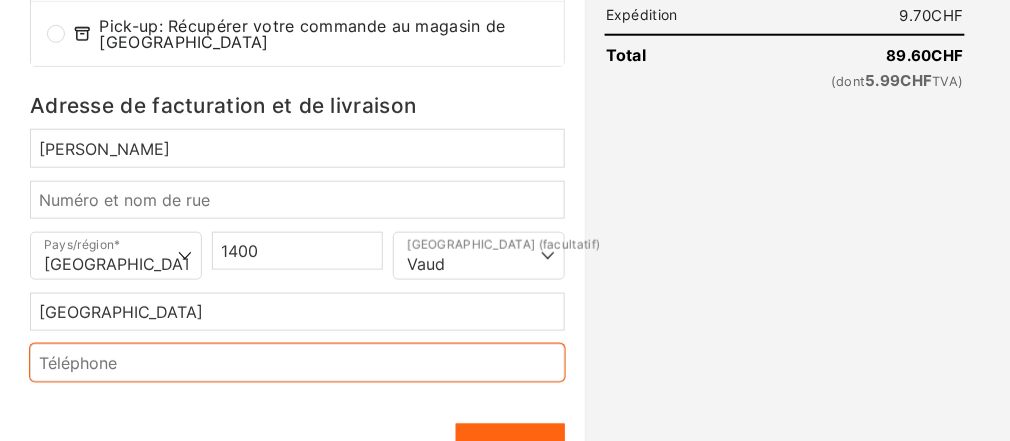 type on "+41788982924" 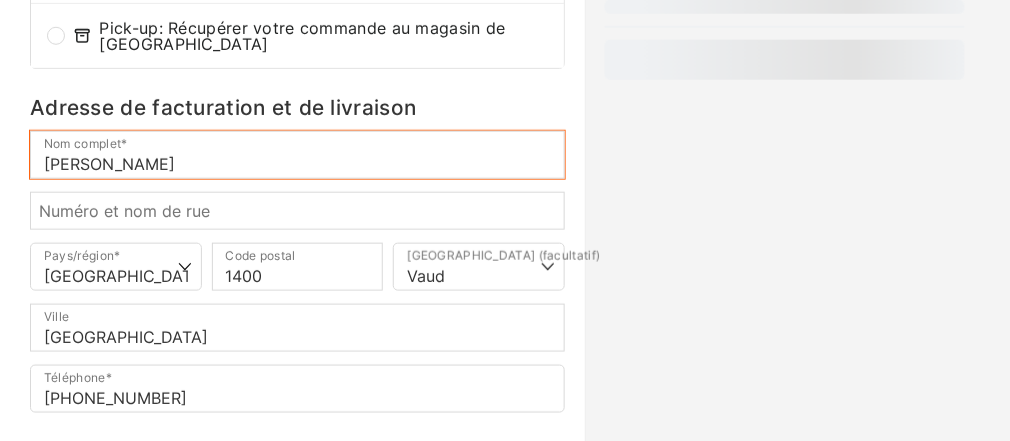 scroll, scrollTop: 409, scrollLeft: 0, axis: vertical 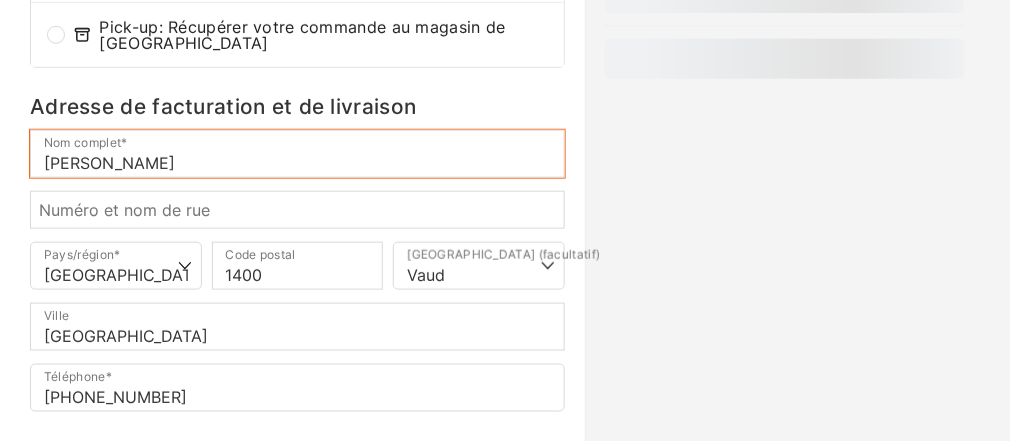 checkbox on "true" 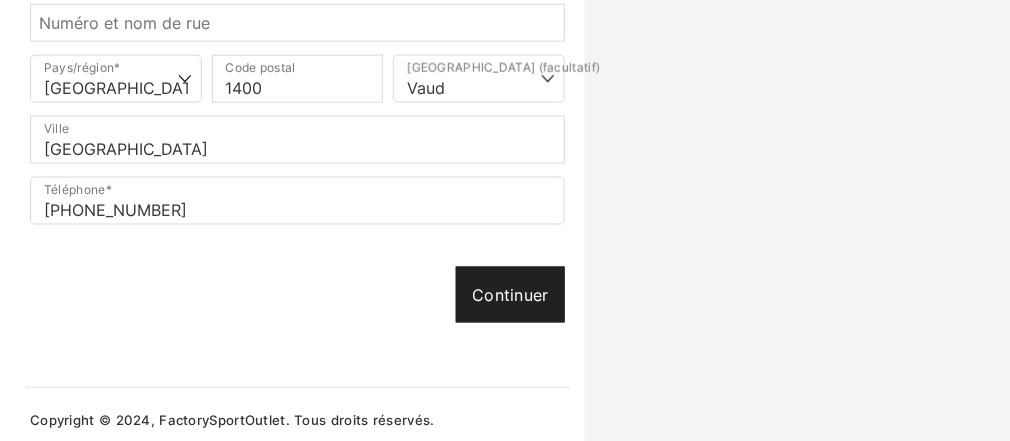 click on "Continuer" at bounding box center (510, 295) 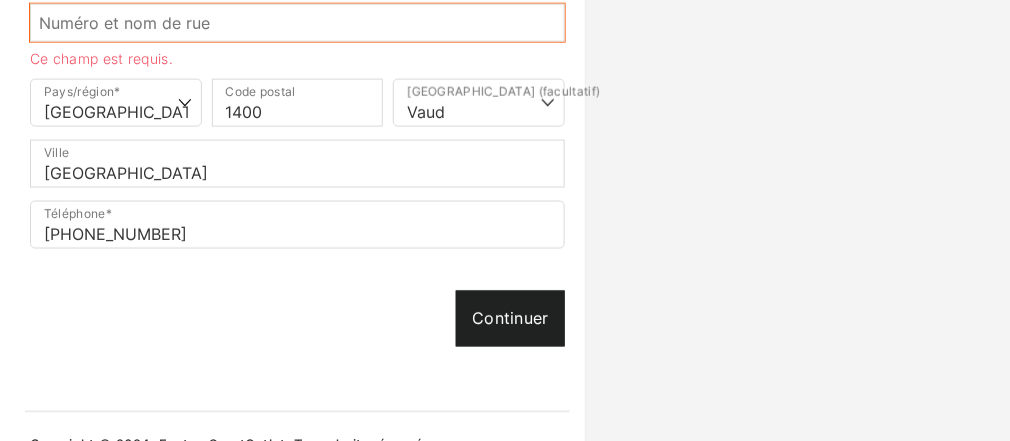 scroll, scrollTop: 595, scrollLeft: 0, axis: vertical 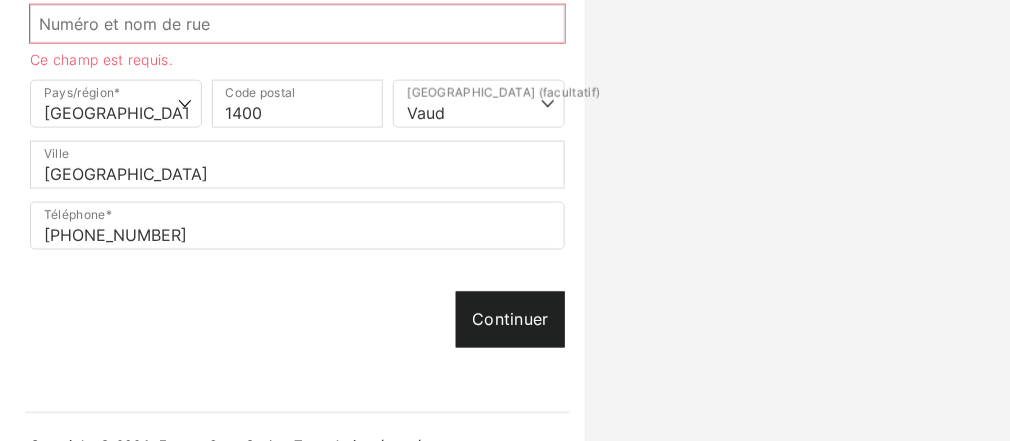 click on "Continuer" at bounding box center (510, 320) 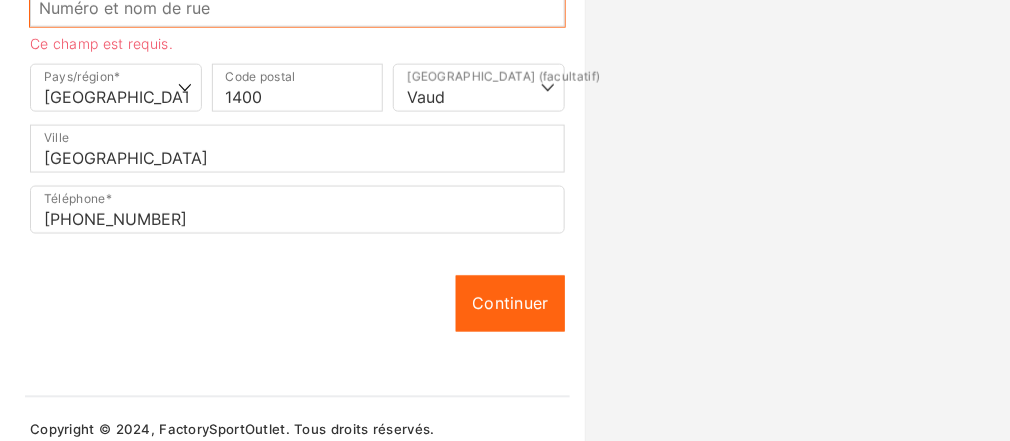 scroll, scrollTop: 620, scrollLeft: 0, axis: vertical 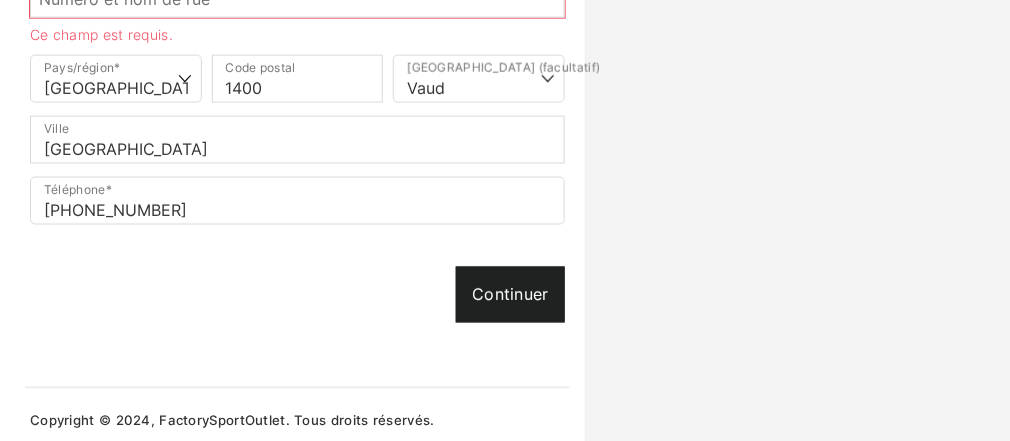 click on "Continuer" at bounding box center (510, 295) 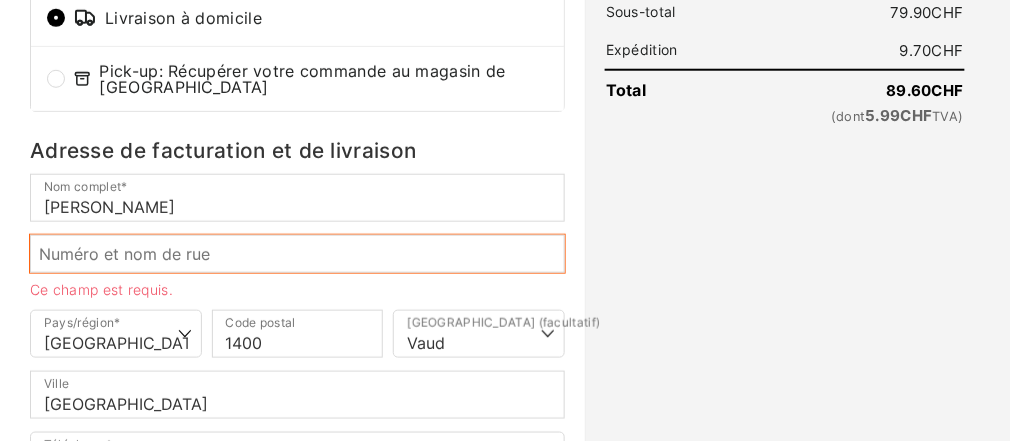 scroll, scrollTop: 363, scrollLeft: 0, axis: vertical 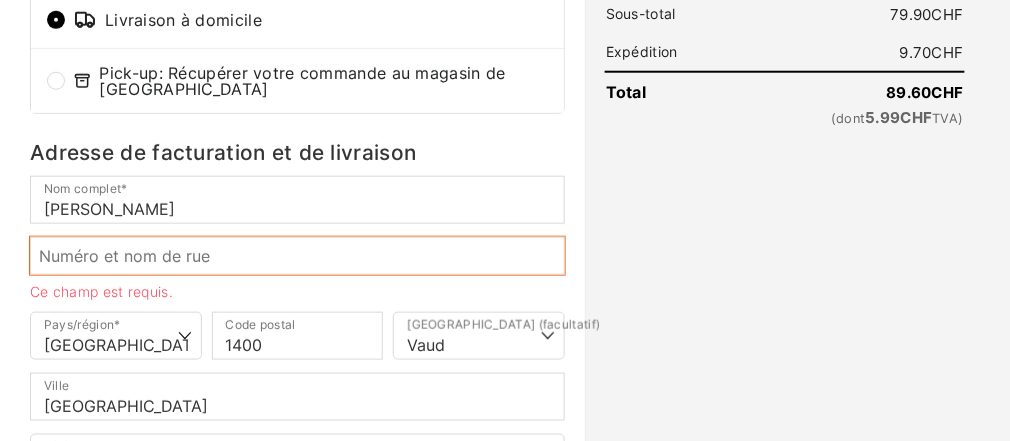 click on "Numéro et nom de rue   *" at bounding box center (297, 256) 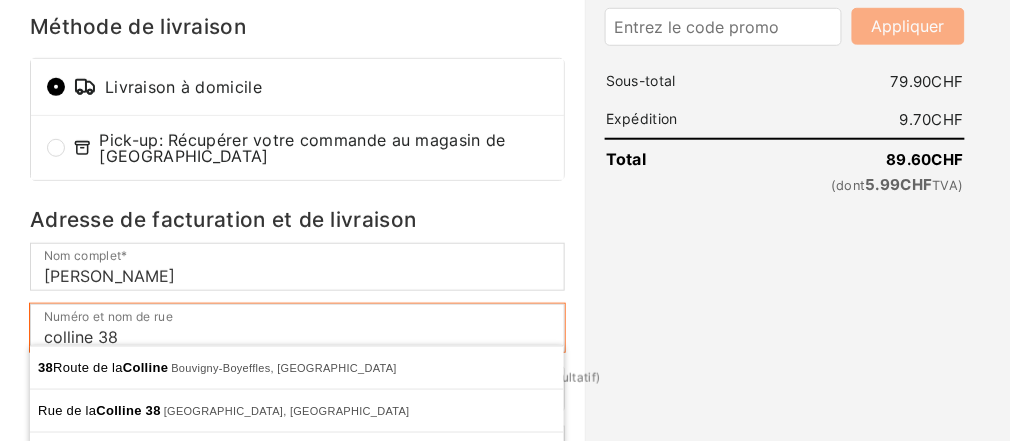 scroll, scrollTop: 283, scrollLeft: 0, axis: vertical 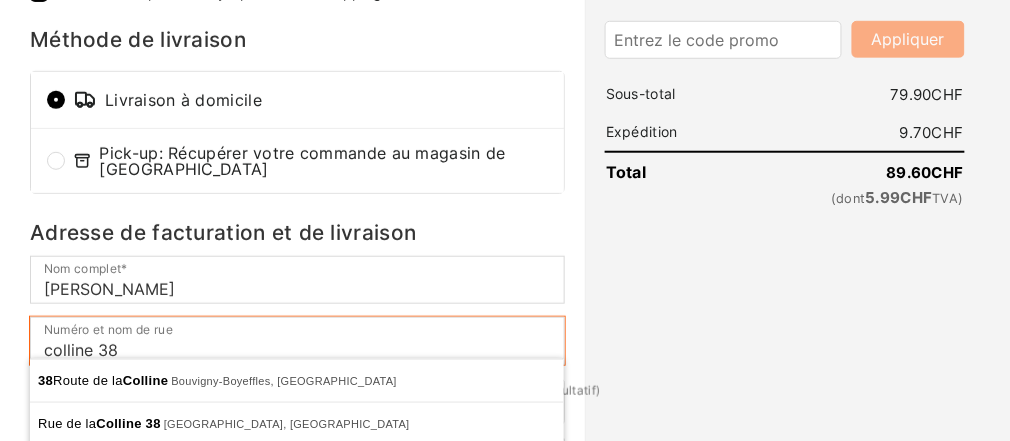 click on "colline 38" at bounding box center [297, 341] 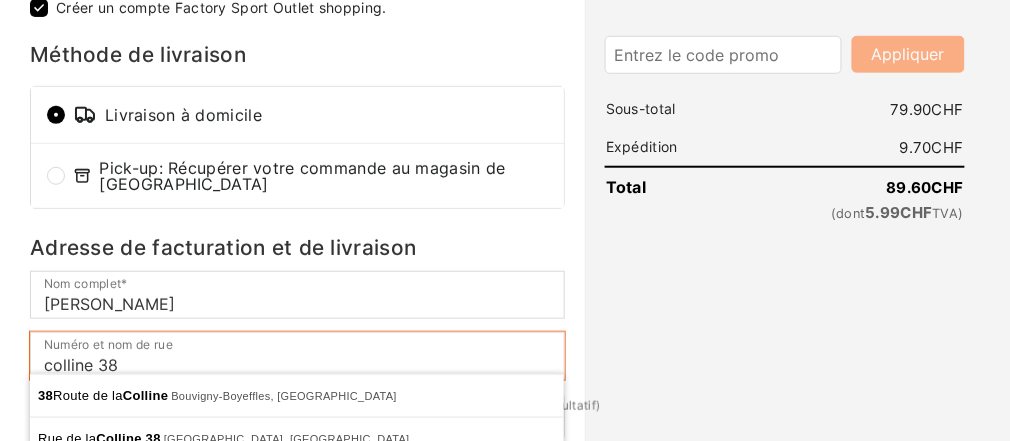 scroll, scrollTop: 283, scrollLeft: 0, axis: vertical 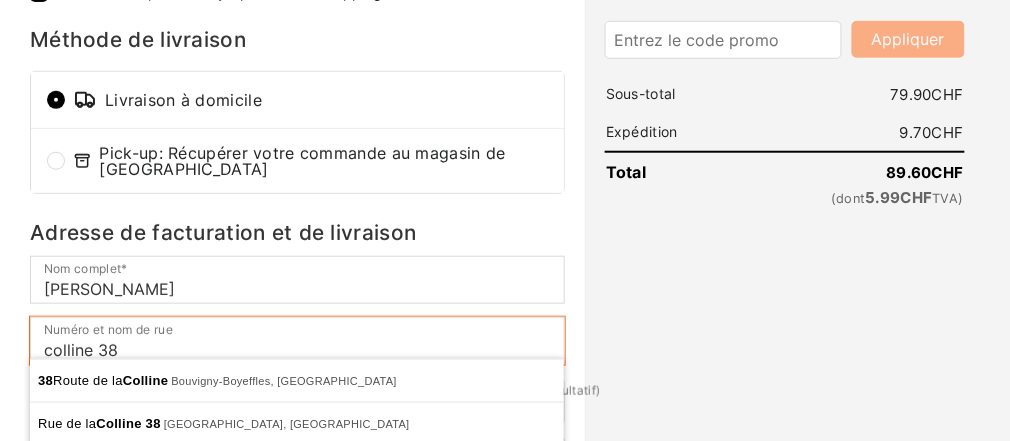 type on "colline 38" 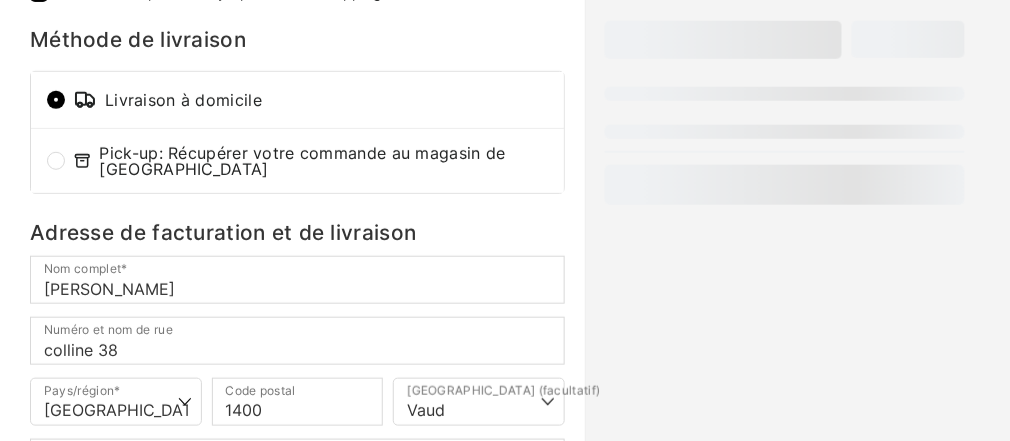 click on "Pick-up: Récupérer votre commande au magasin de Neuchatel" at bounding box center (56, 161) 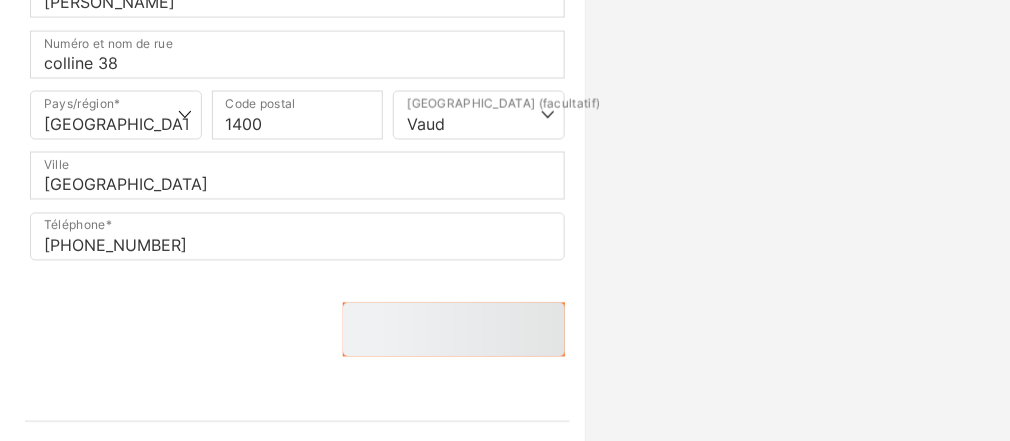 scroll, scrollTop: 753, scrollLeft: 0, axis: vertical 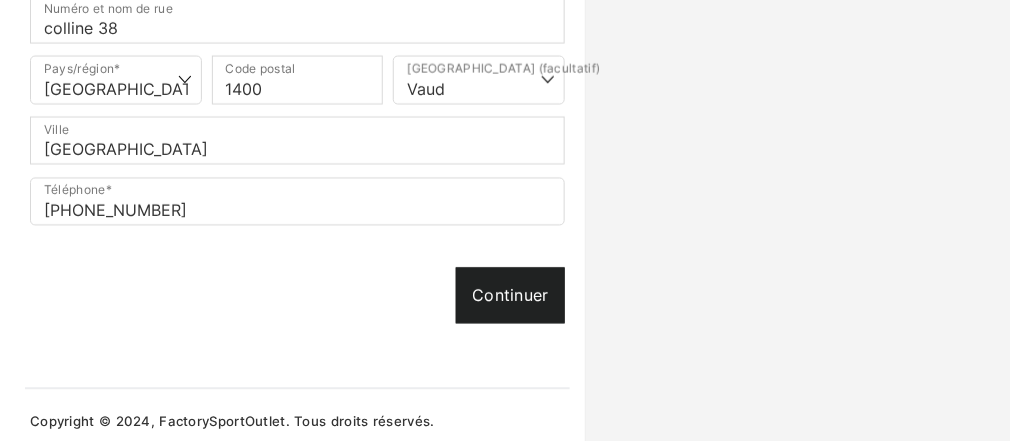 click on "Continuer" at bounding box center (510, 296) 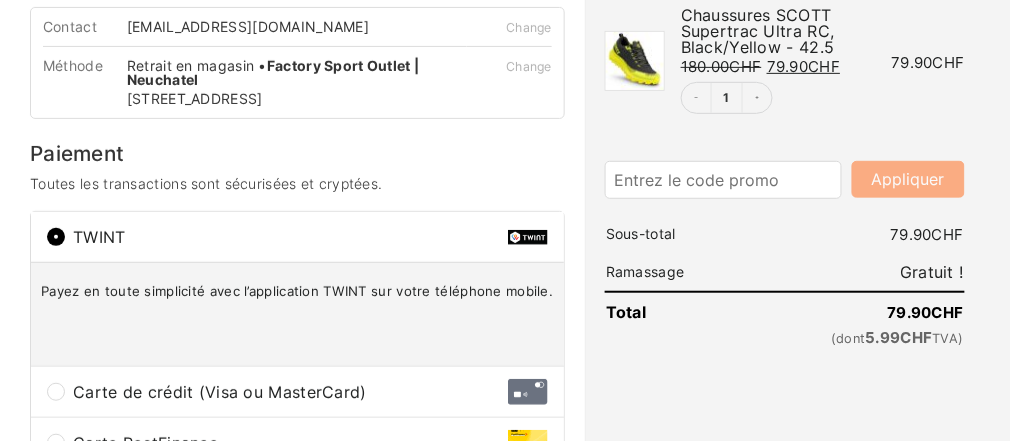 scroll, scrollTop: 160, scrollLeft: 0, axis: vertical 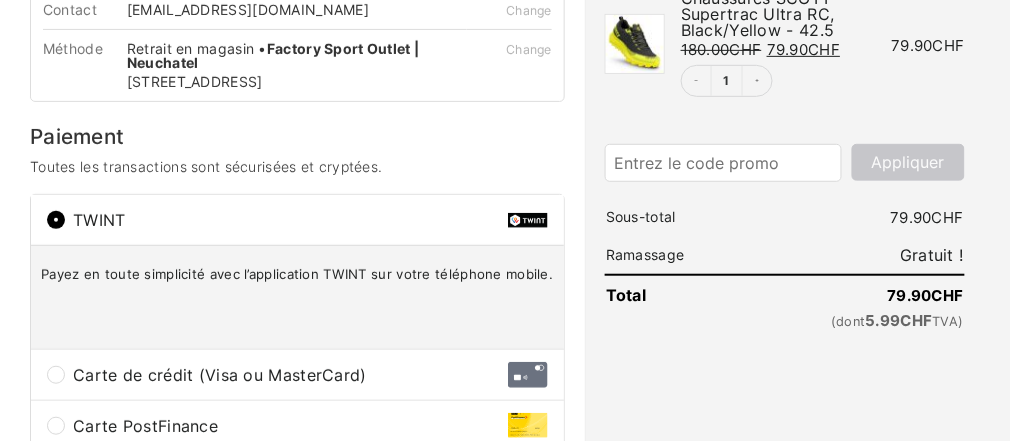 click on "Appliquer" at bounding box center [908, 162] 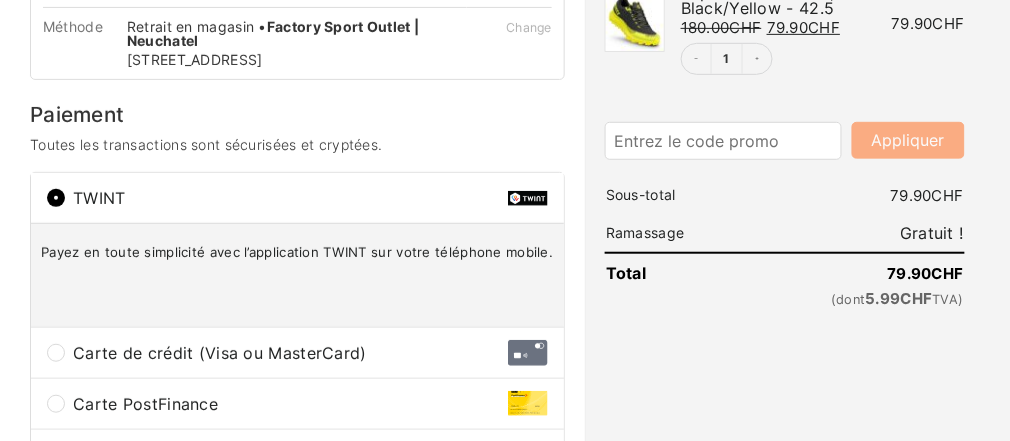 scroll, scrollTop: 160, scrollLeft: 0, axis: vertical 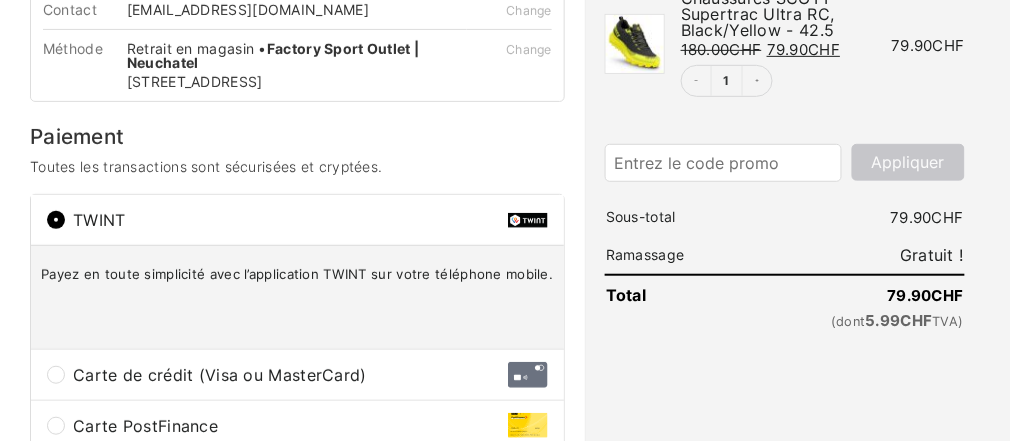 click on "Appliquer" at bounding box center [908, 162] 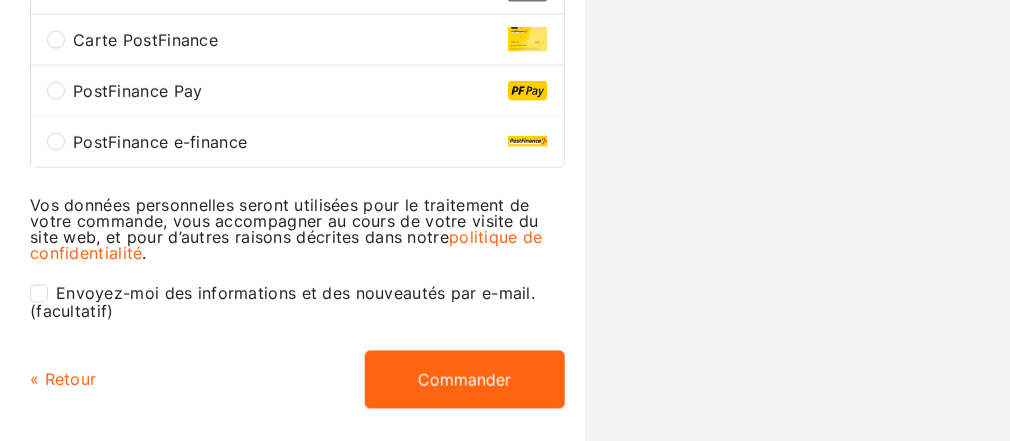 scroll, scrollTop: 640, scrollLeft: 0, axis: vertical 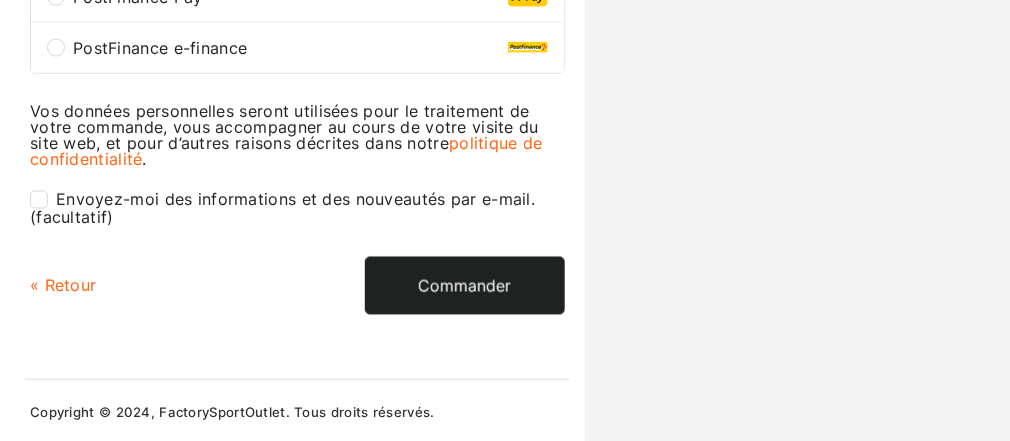 click on "Commander" at bounding box center (465, 286) 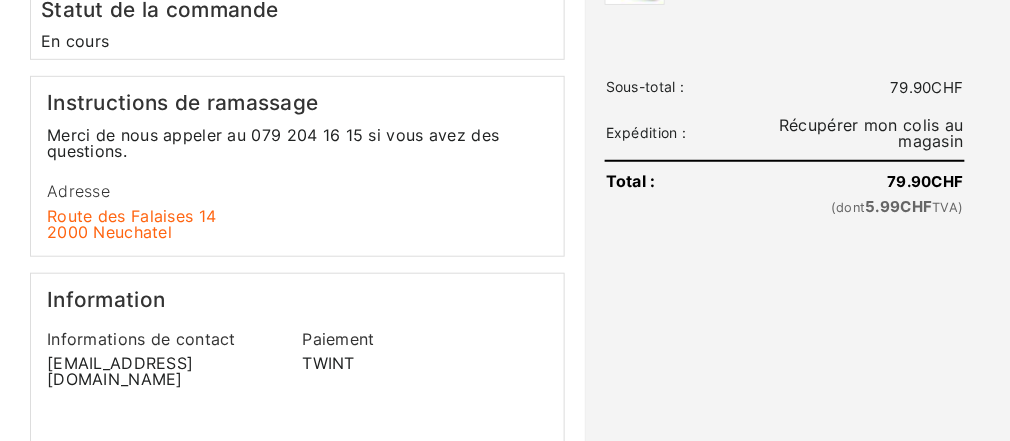 scroll, scrollTop: 0, scrollLeft: 0, axis: both 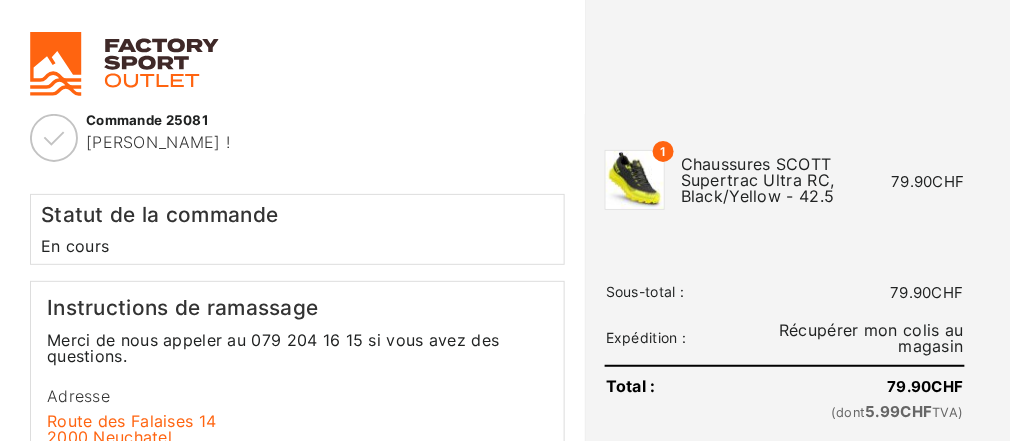 click at bounding box center [635, 180] 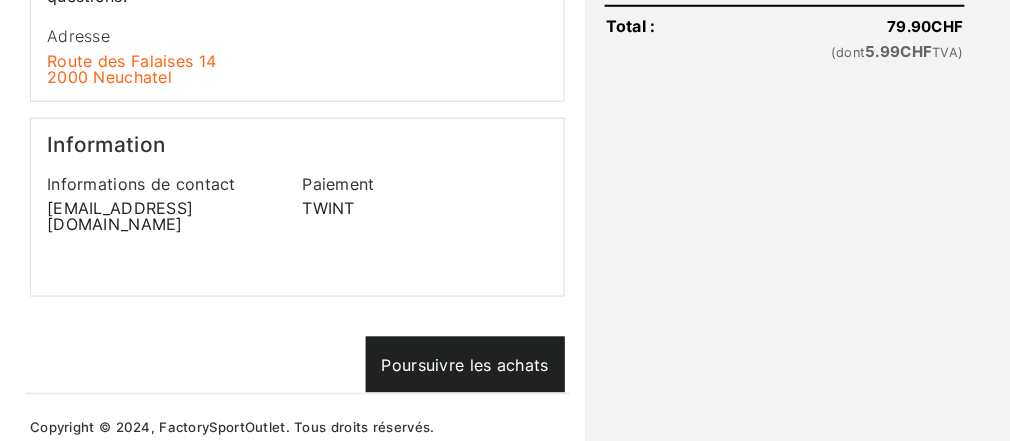 click on "Poursuivre les achats" at bounding box center (465, 365) 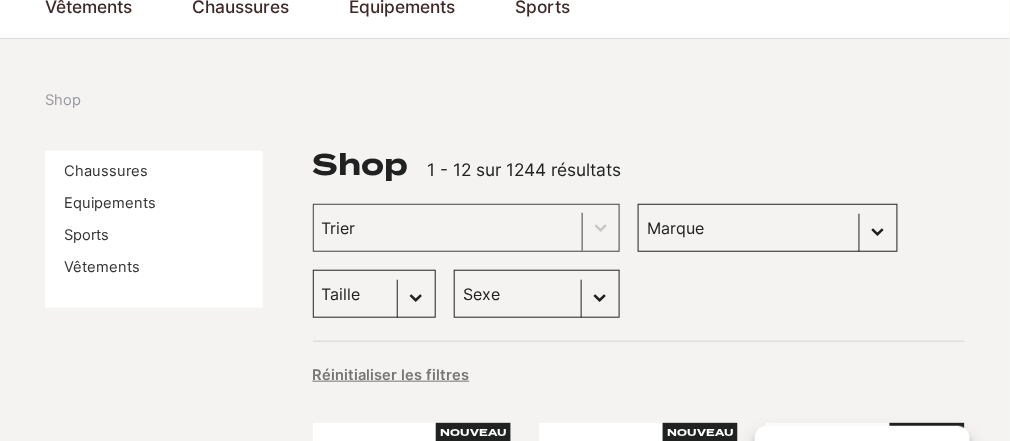 scroll, scrollTop: 0, scrollLeft: 0, axis: both 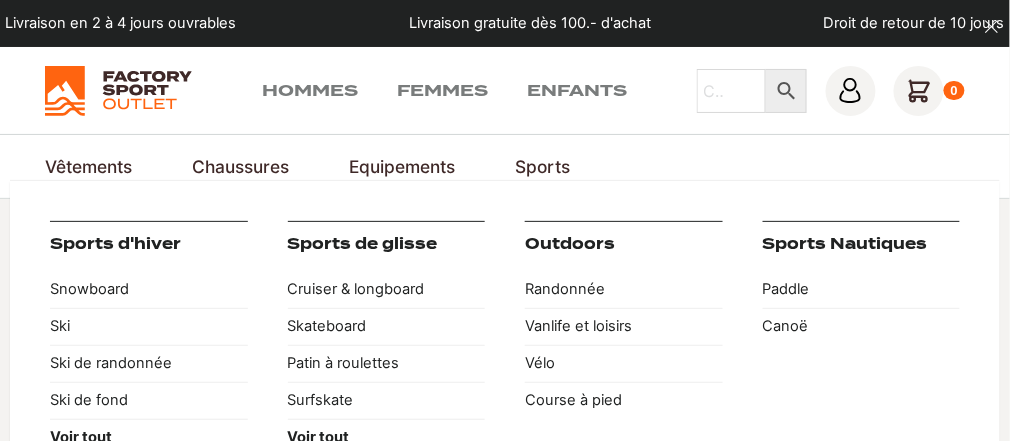 click on "Sports" at bounding box center [542, 167] 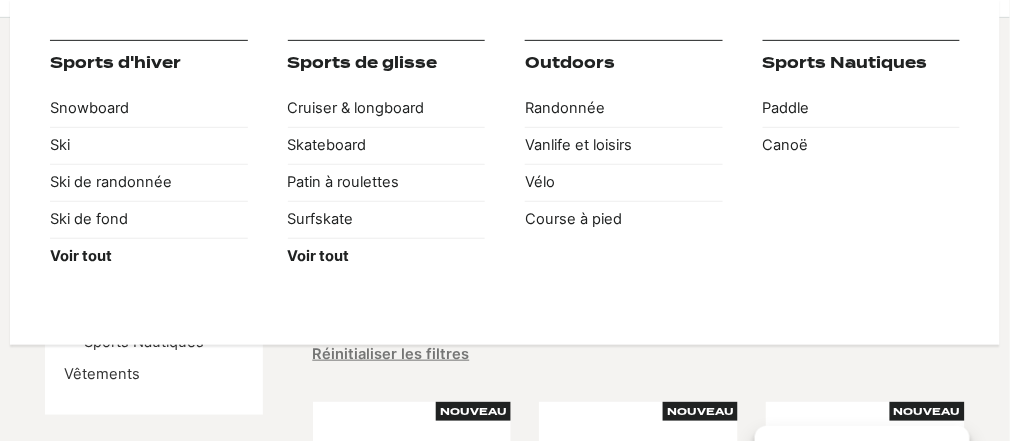 scroll, scrollTop: 80, scrollLeft: 0, axis: vertical 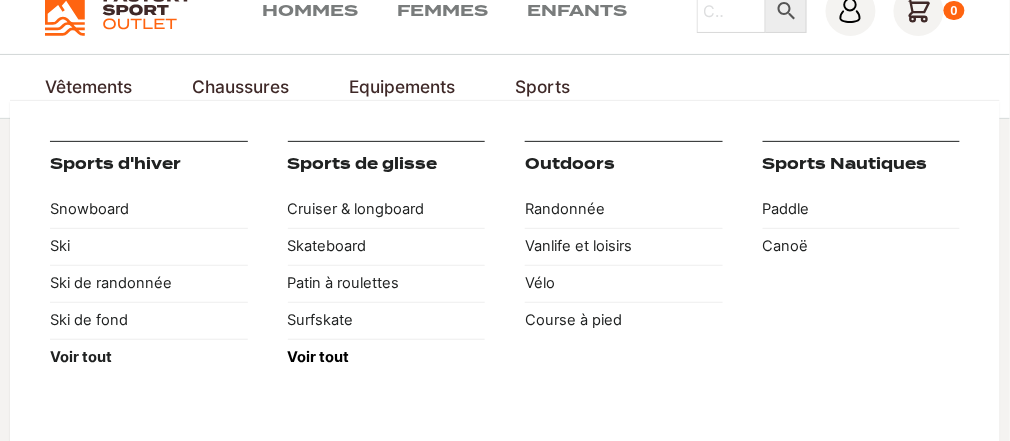 click on "Voir tout" at bounding box center (319, 357) 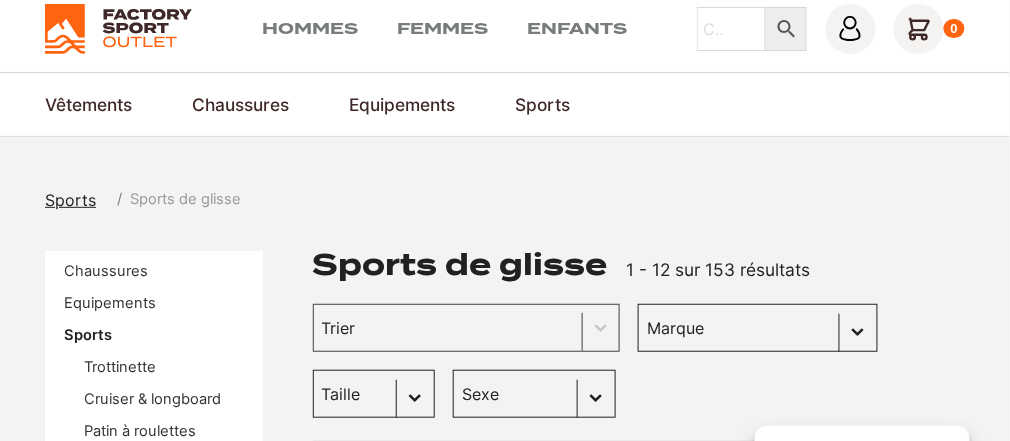 scroll, scrollTop: 0, scrollLeft: 0, axis: both 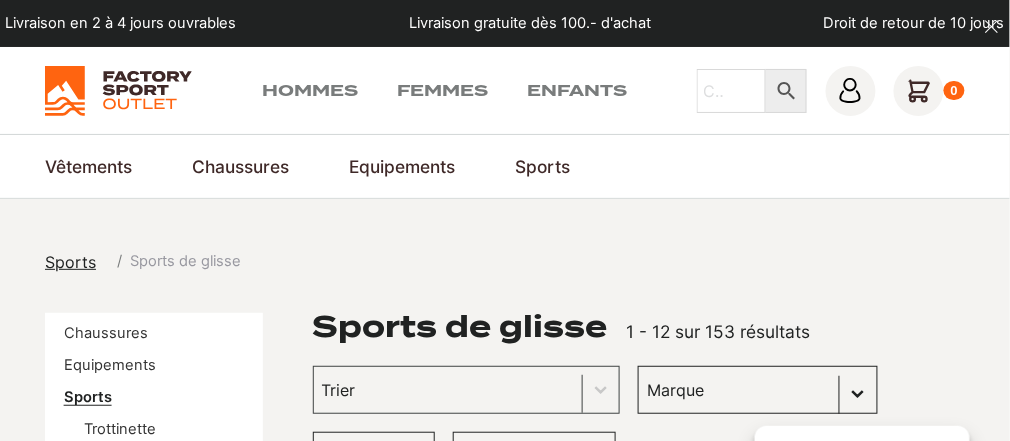 click on "Sports" at bounding box center (88, 397) 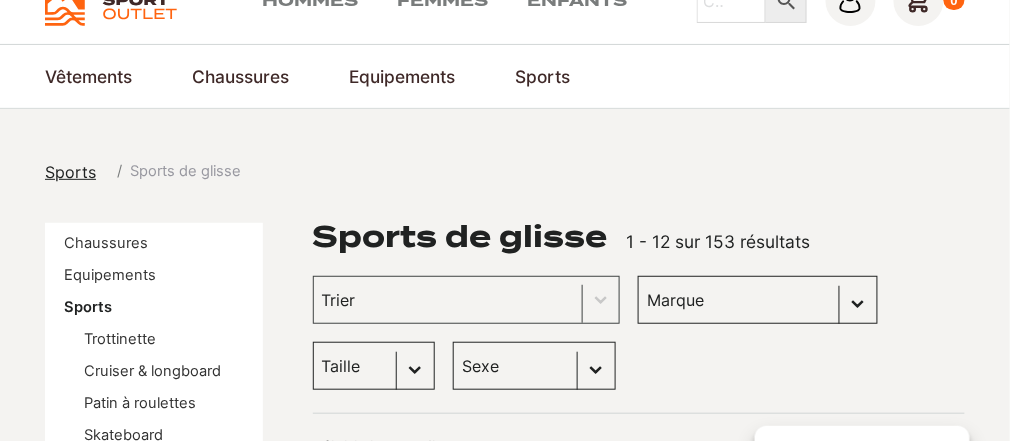 scroll, scrollTop: 240, scrollLeft: 0, axis: vertical 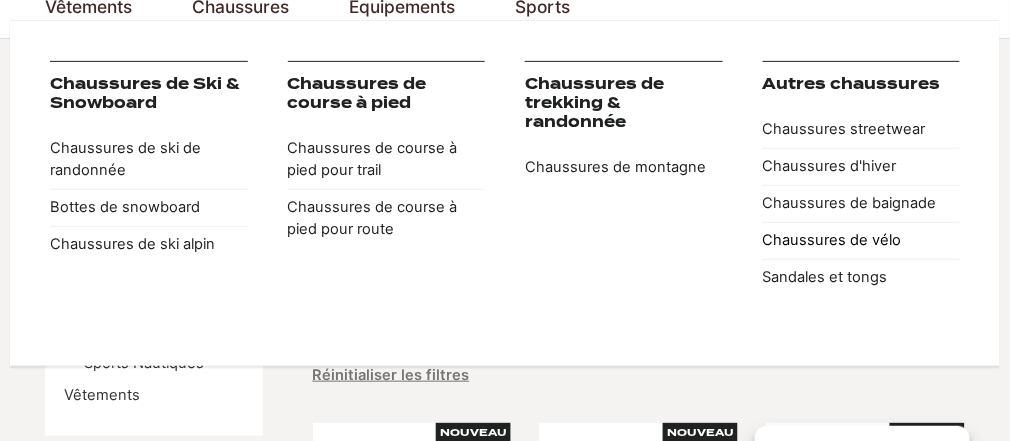 click on "Chaussures de vélo" at bounding box center (862, 240) 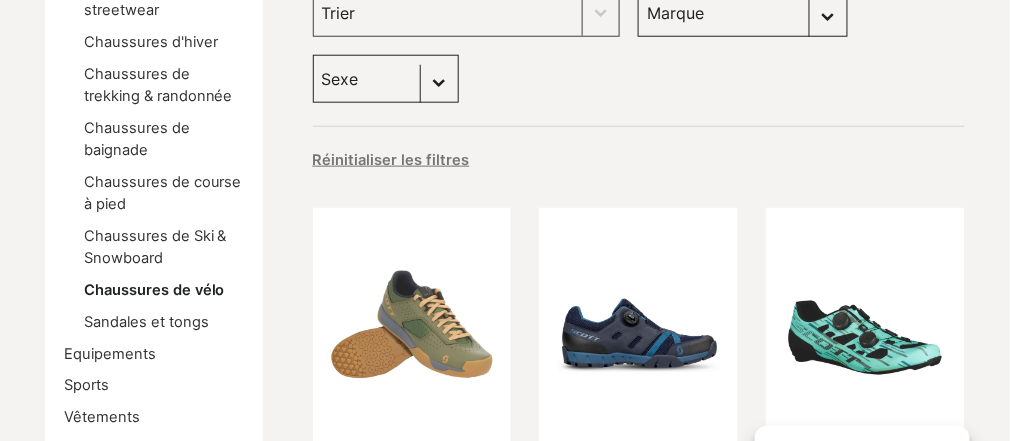scroll, scrollTop: 400, scrollLeft: 0, axis: vertical 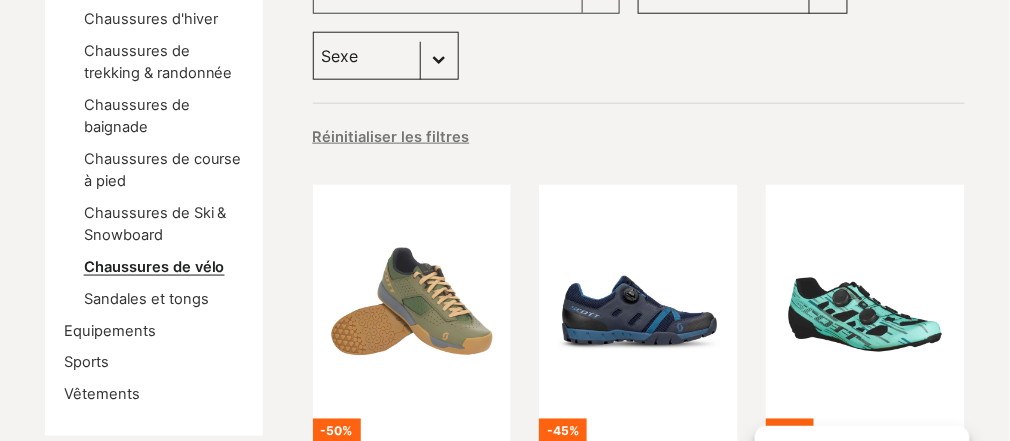 click on "Chaussures de vélo" at bounding box center (154, 267) 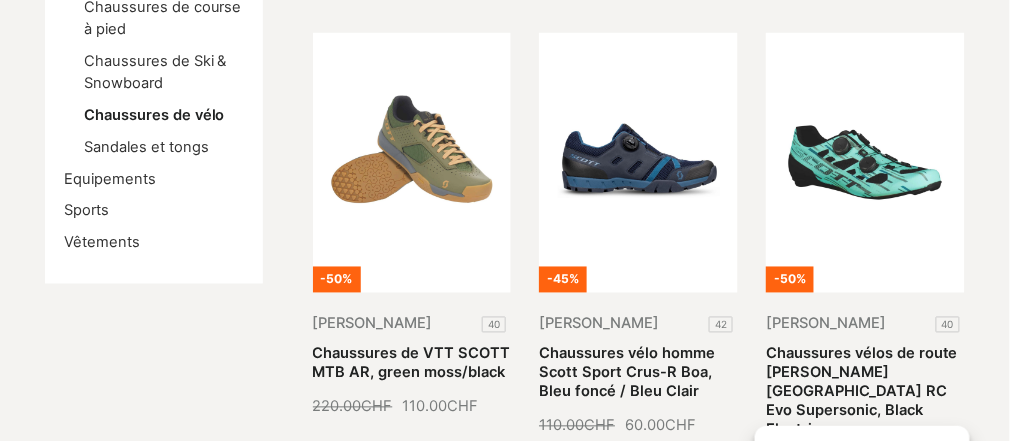 scroll, scrollTop: 560, scrollLeft: 0, axis: vertical 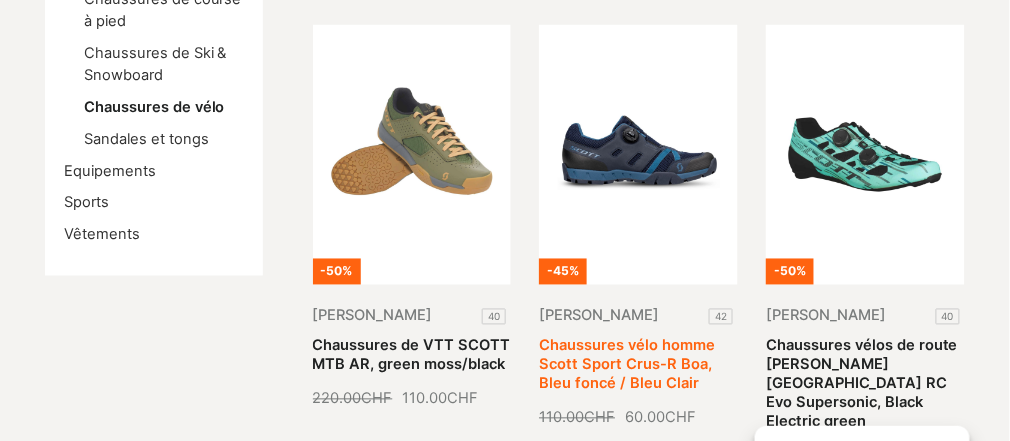 click on "Chaussures vélo homme Scott Sport Crus-R Boa, Bleu foncé / Bleu Clair" at bounding box center [627, 365] 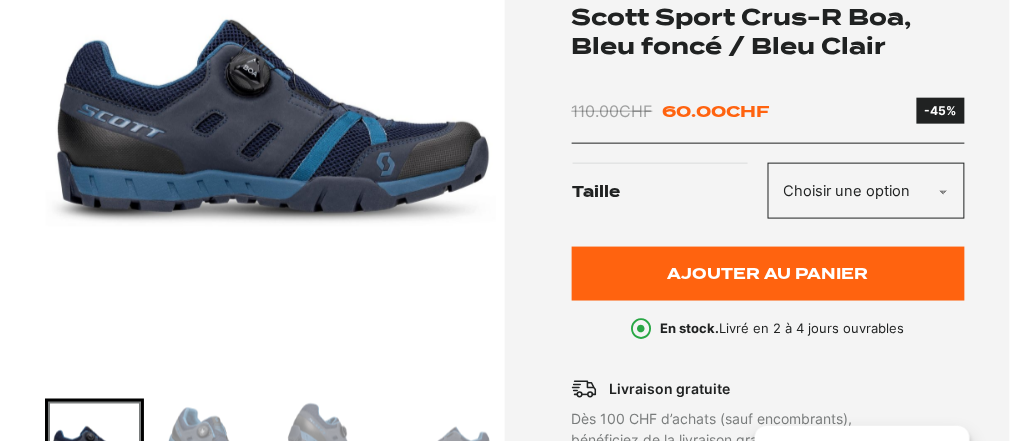 scroll, scrollTop: 320, scrollLeft: 0, axis: vertical 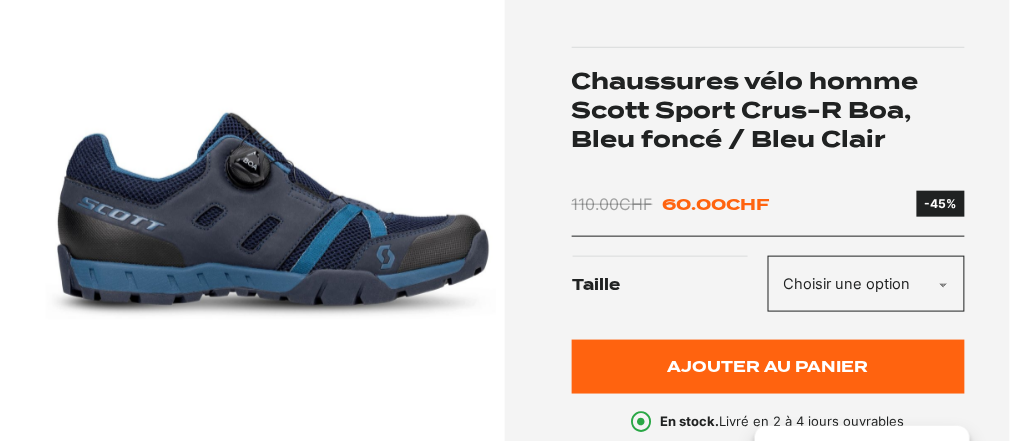 click on "Choisir une option 42" 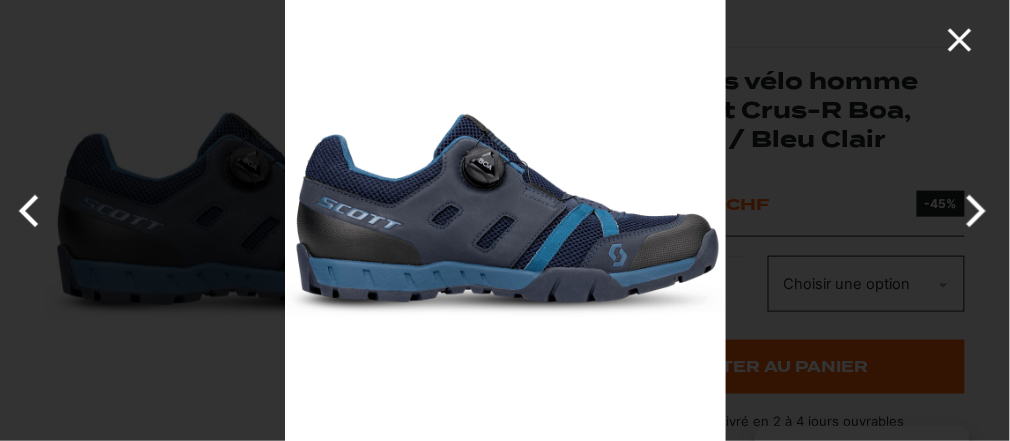 click 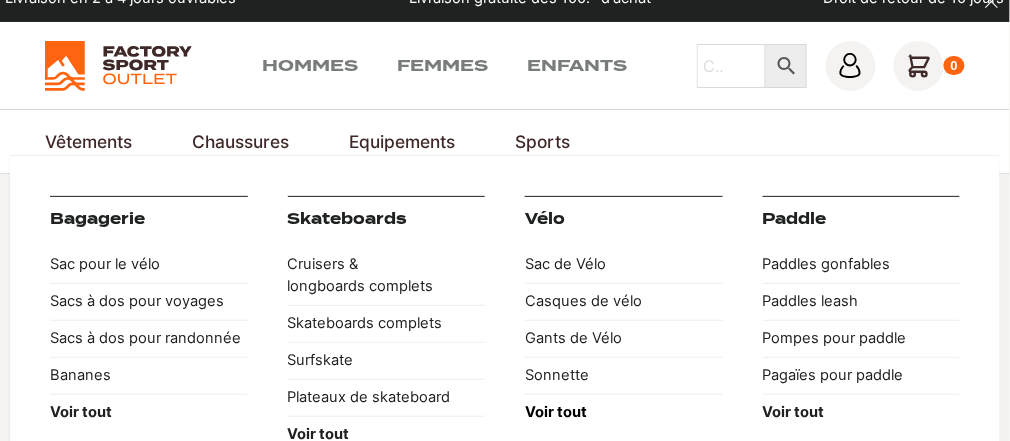 scroll, scrollTop: 0, scrollLeft: 0, axis: both 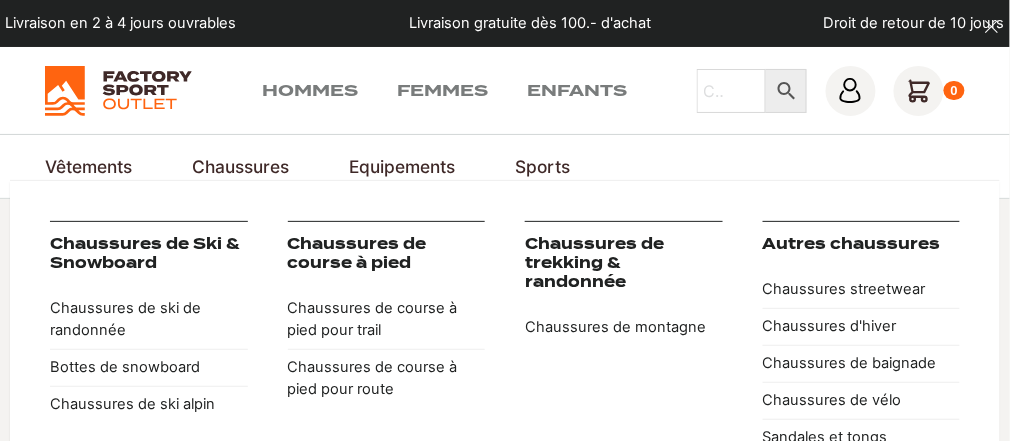 click on "Chaussures" at bounding box center [240, 167] 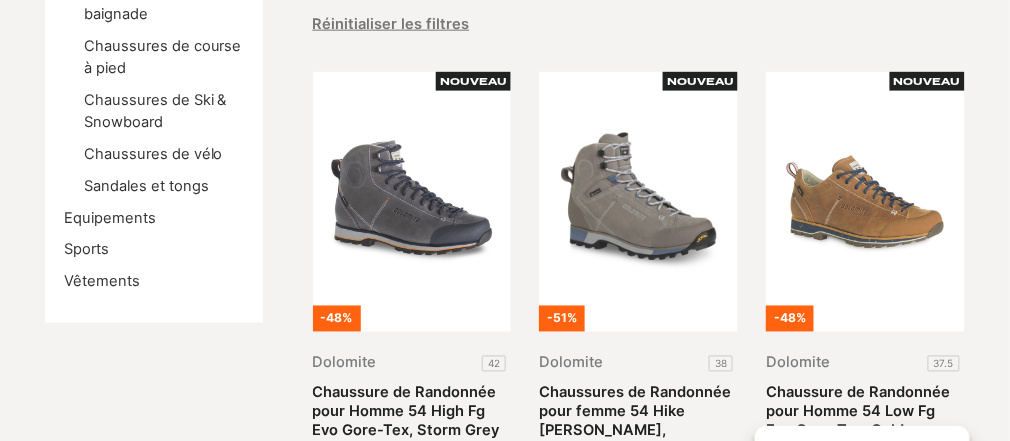 scroll, scrollTop: 560, scrollLeft: 0, axis: vertical 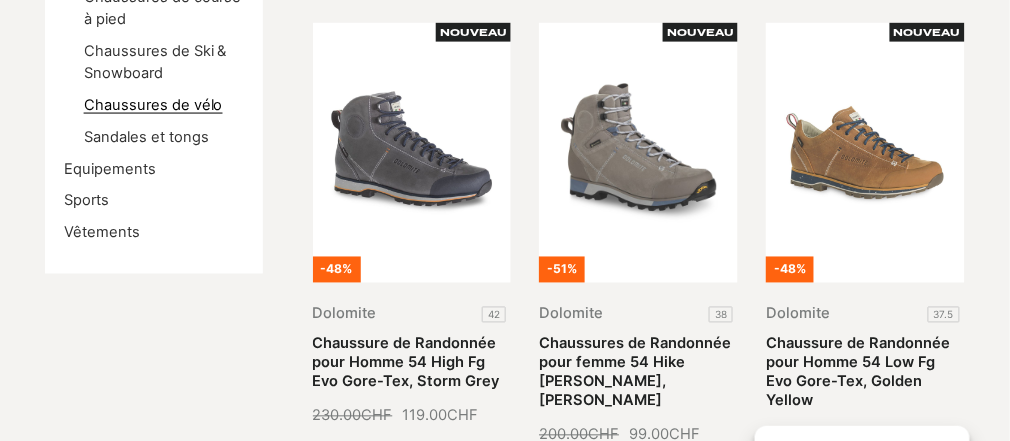 click on "Chaussures de vélo" at bounding box center [153, 105] 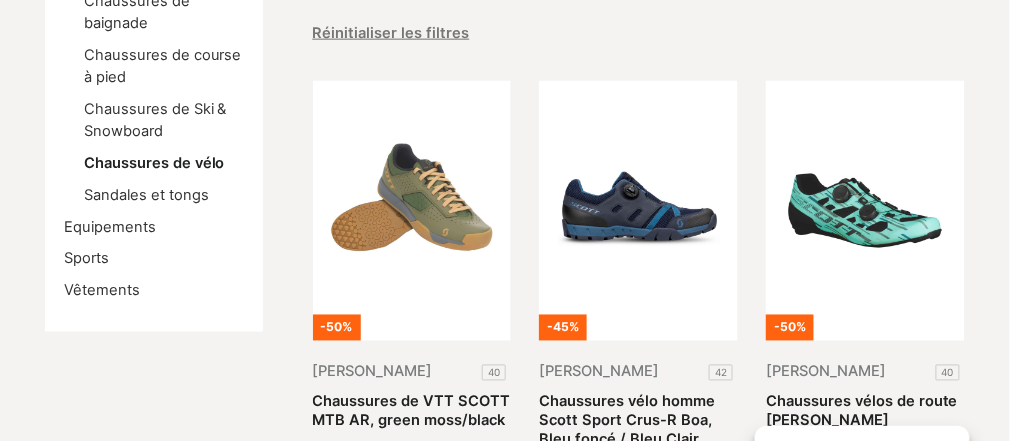 scroll, scrollTop: 480, scrollLeft: 0, axis: vertical 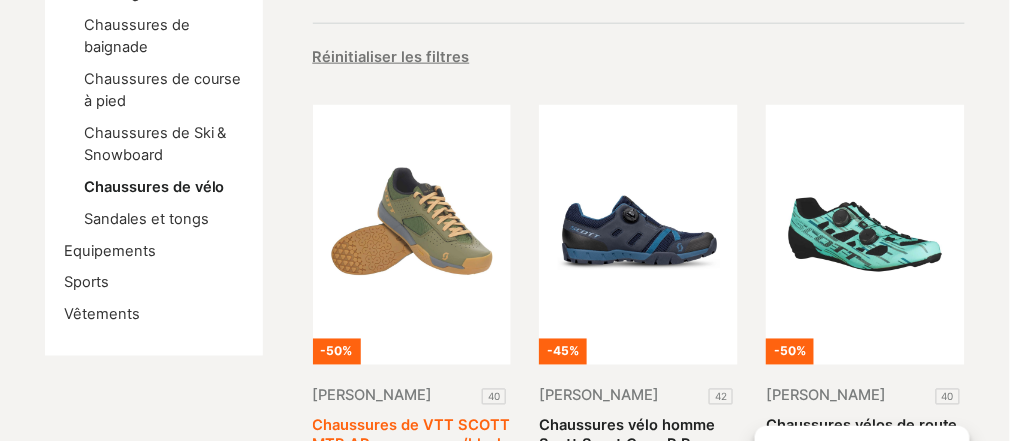 click on "Chaussures de VTT SCOTT MTB AR, green moss/black" at bounding box center (412, 435) 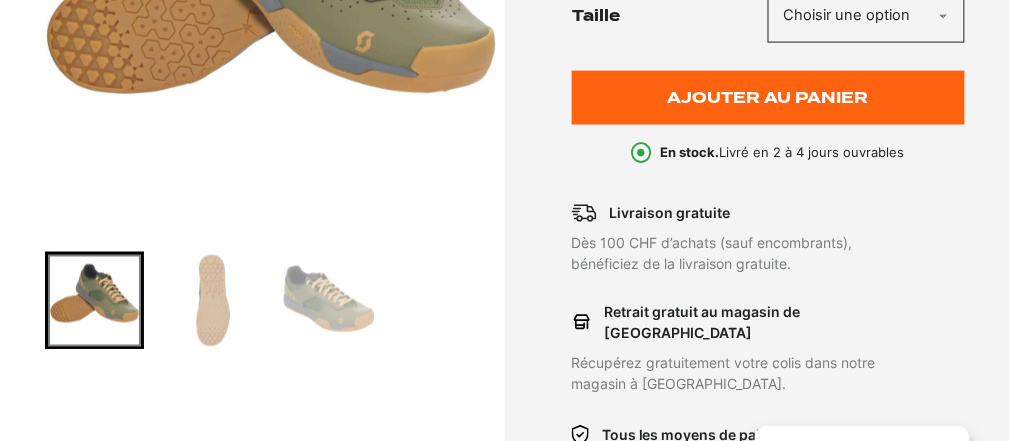 scroll, scrollTop: 640, scrollLeft: 0, axis: vertical 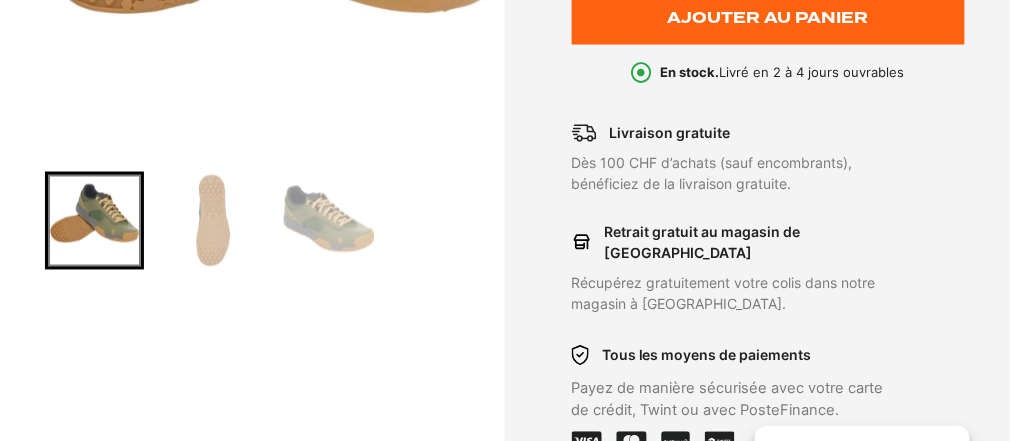 click at bounding box center (211, 221) 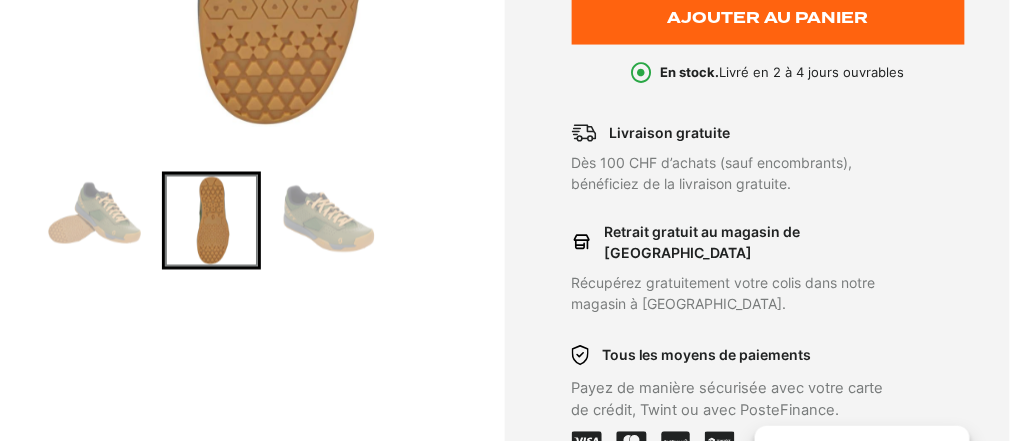 click at bounding box center [329, 221] 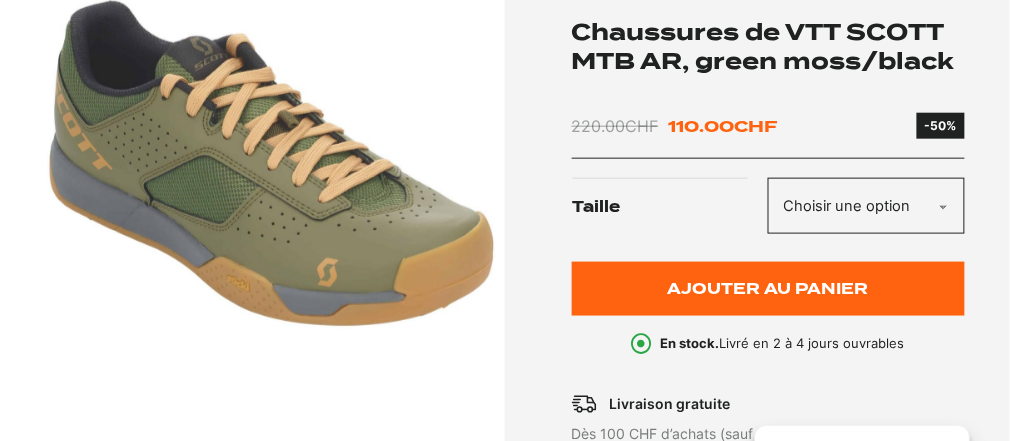 scroll, scrollTop: 320, scrollLeft: 0, axis: vertical 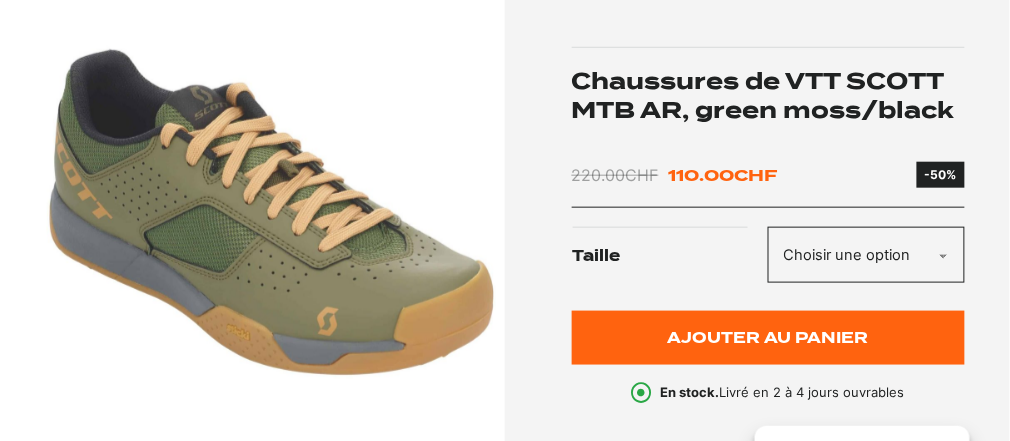 click on "Choisir une option 40" 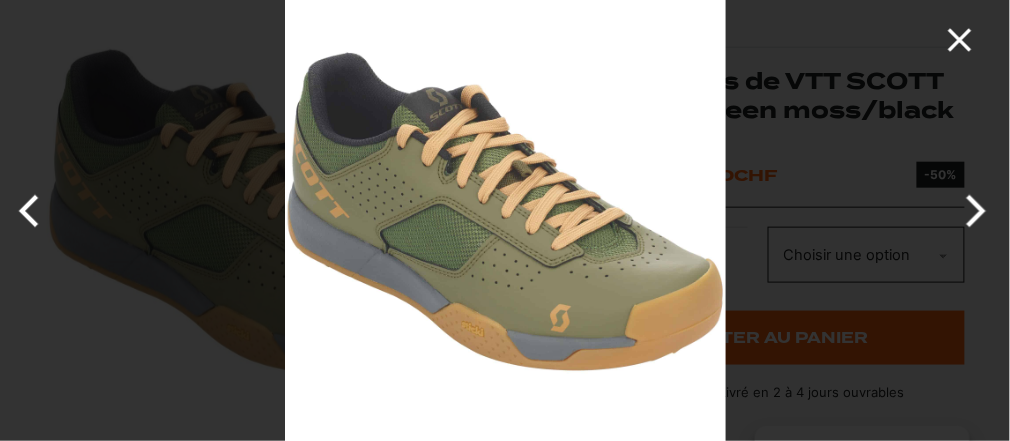 click 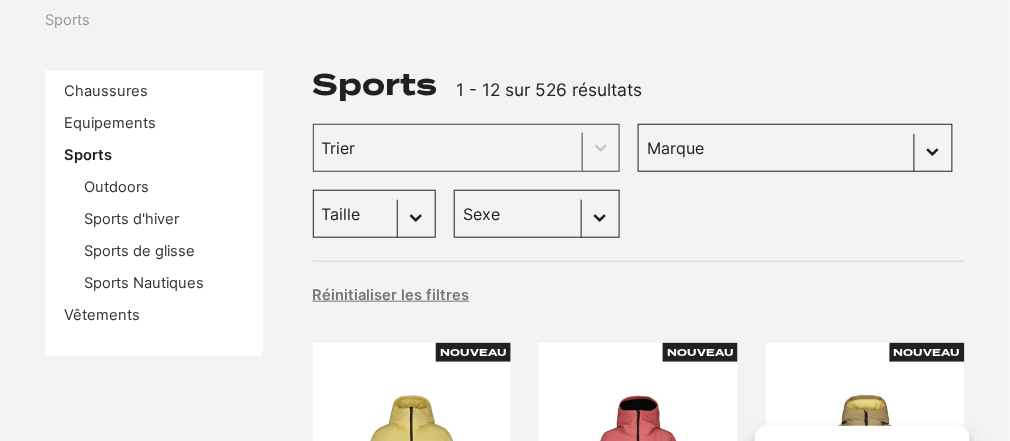 scroll, scrollTop: 0, scrollLeft: 0, axis: both 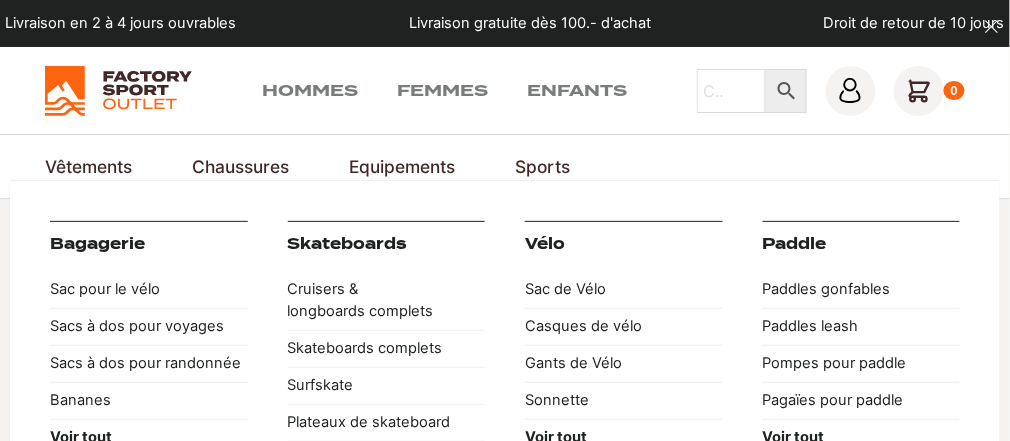 click on "Equipements" at bounding box center (402, 167) 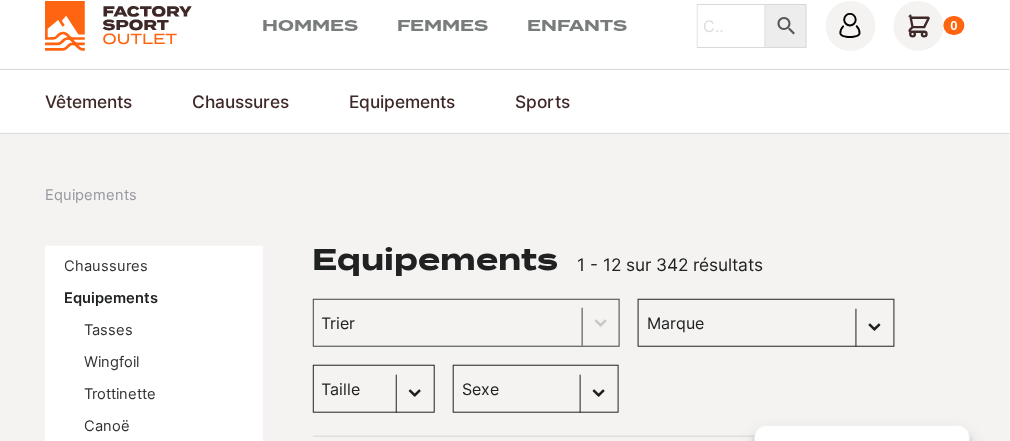 scroll, scrollTop: 160, scrollLeft: 0, axis: vertical 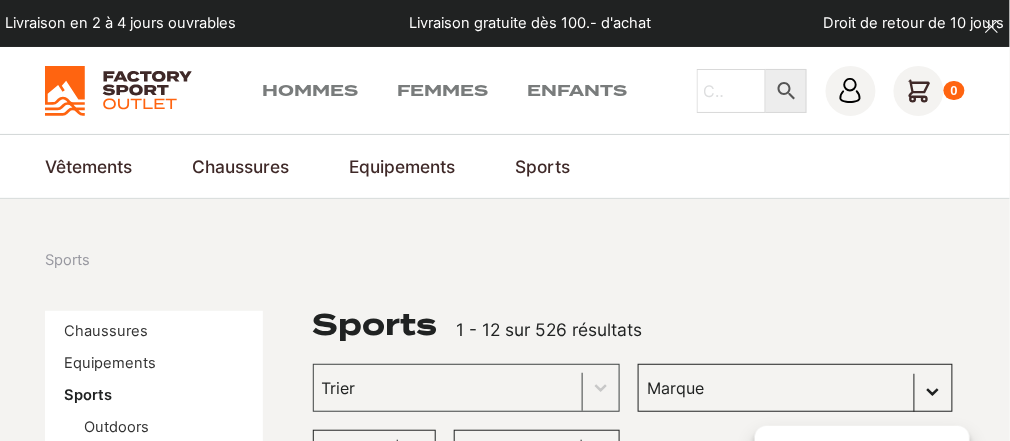 click on "Hommes Femmes Enfants Chercher × 0" at bounding box center [505, 91] 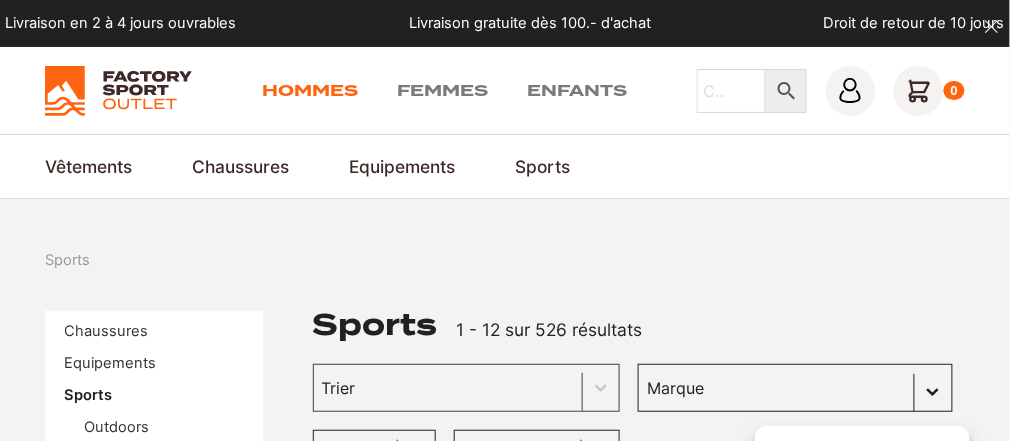 click on "Hommes" at bounding box center [310, 91] 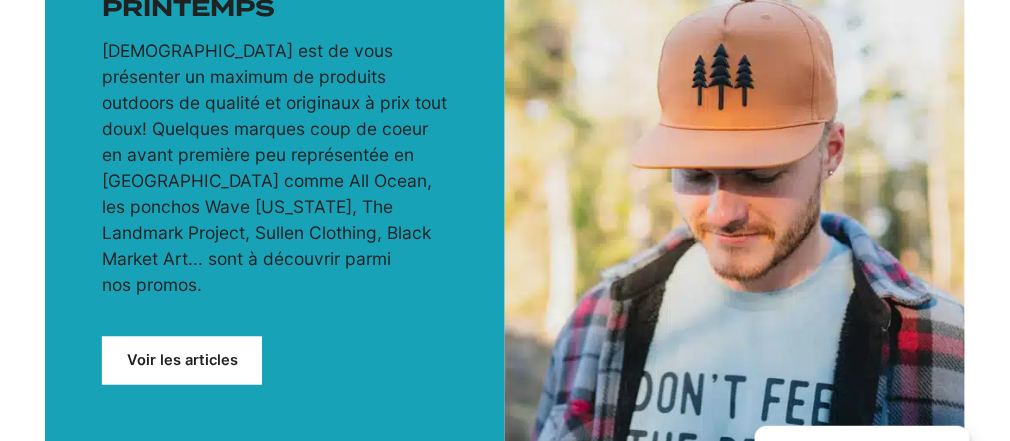 scroll, scrollTop: 0, scrollLeft: 0, axis: both 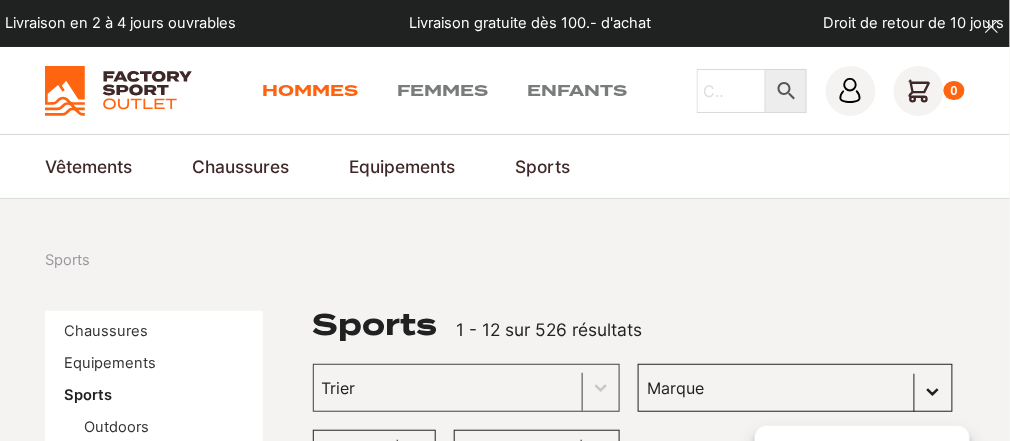 click on "Hommes" at bounding box center (310, 91) 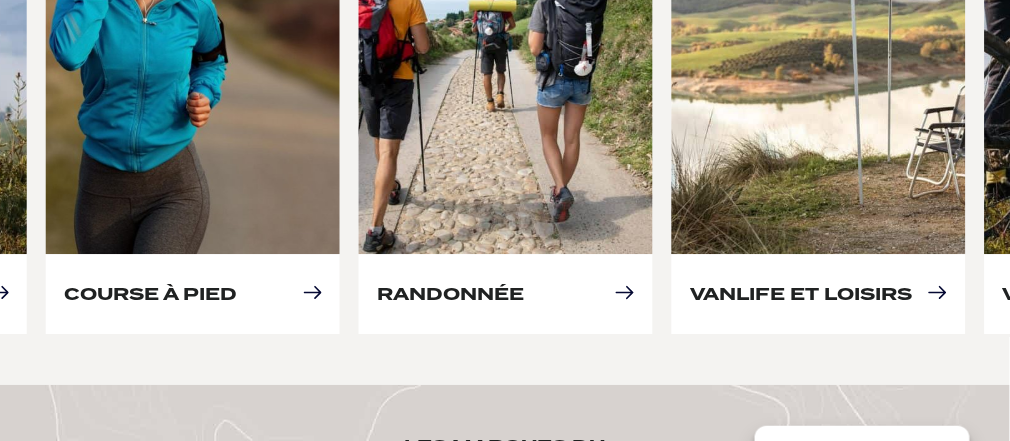 scroll, scrollTop: 1120, scrollLeft: 0, axis: vertical 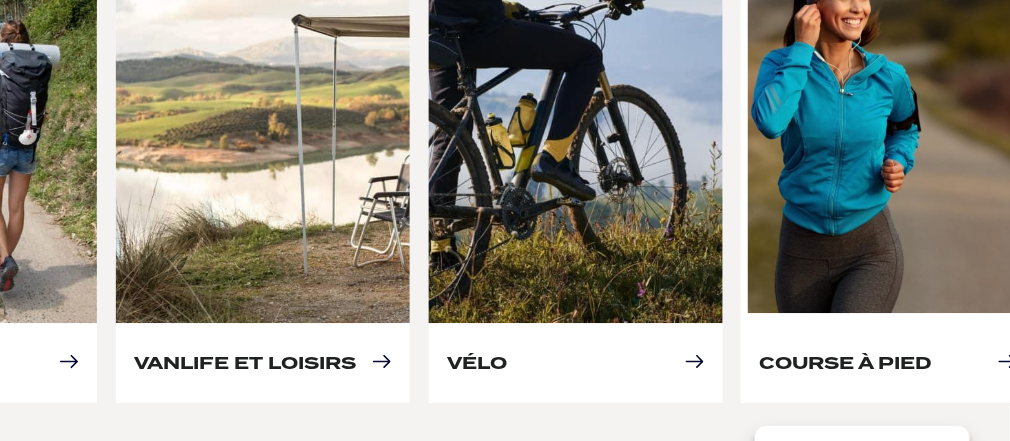 drag, startPoint x: 128, startPoint y: 175, endPoint x: 812, endPoint y: 227, distance: 685.97375 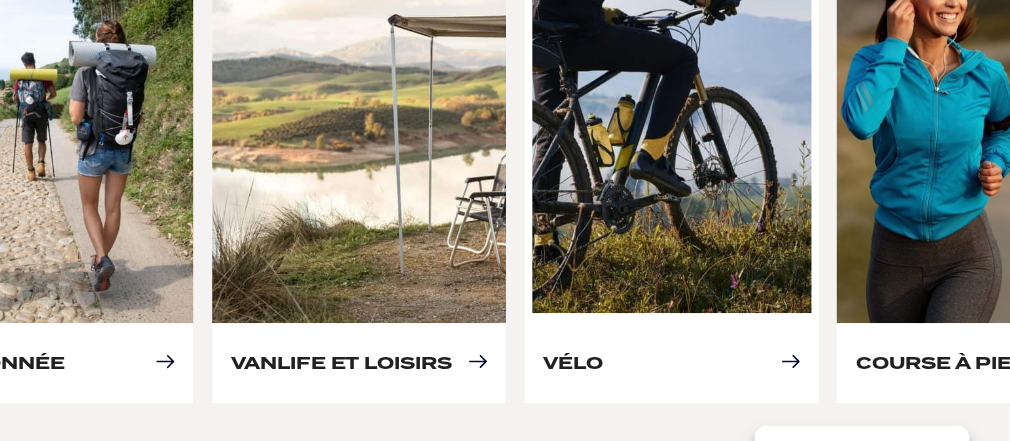 drag, startPoint x: 427, startPoint y: 237, endPoint x: 575, endPoint y: 264, distance: 150.44267 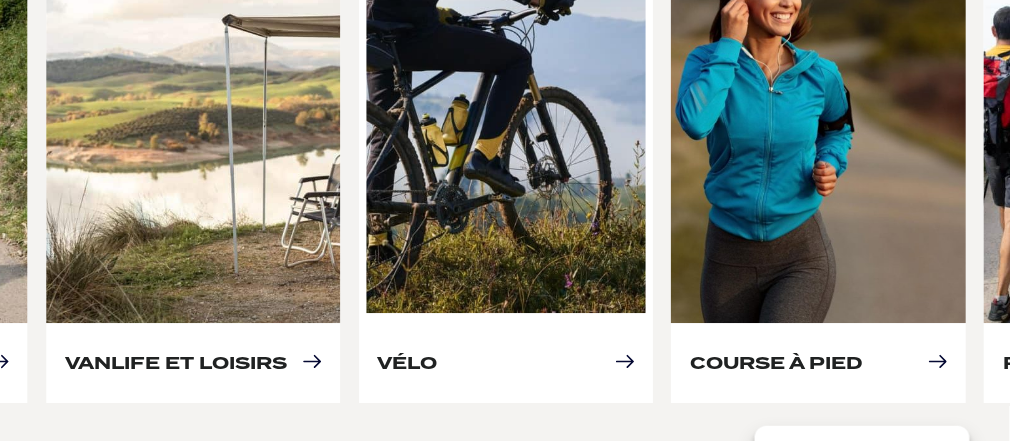 click on "Vélo" at bounding box center [408, 362] 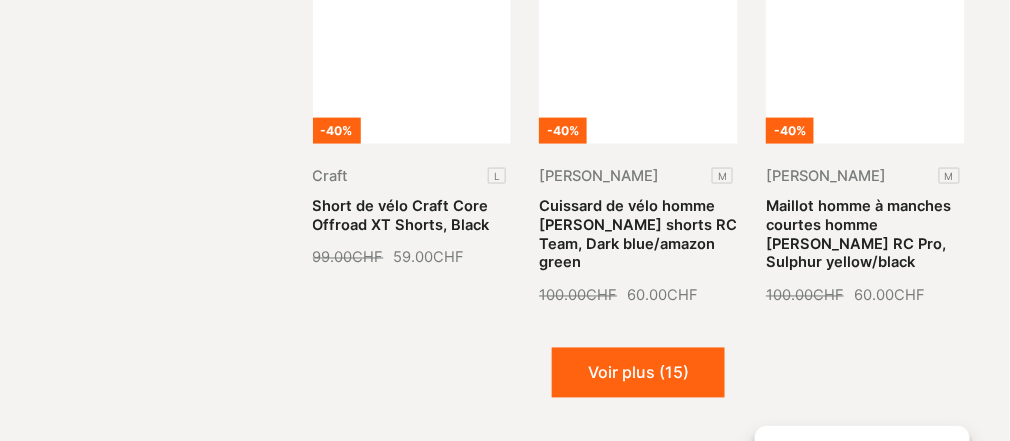 scroll, scrollTop: 2080, scrollLeft: 0, axis: vertical 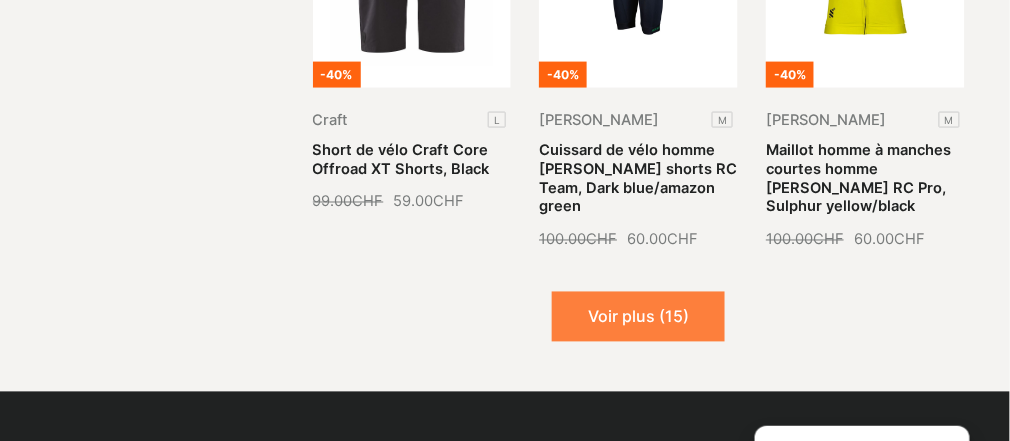 click on "Voir plus (15)" at bounding box center [638, 317] 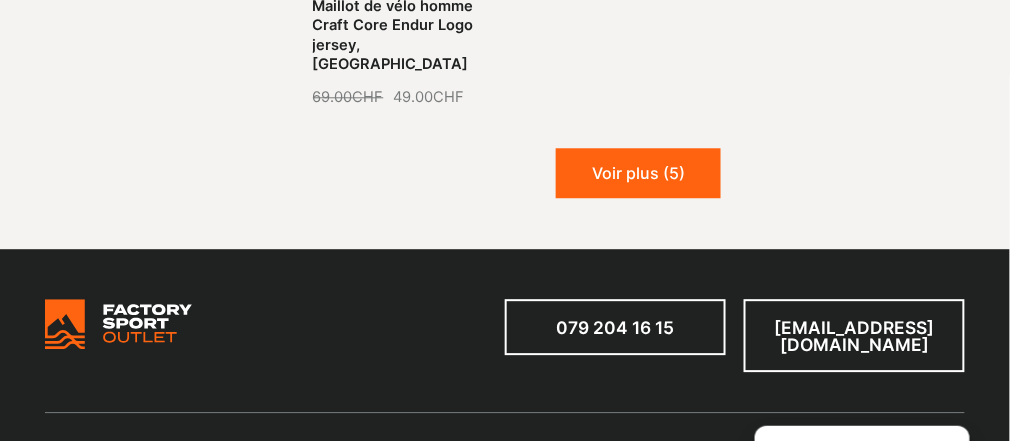 scroll, scrollTop: 4000, scrollLeft: 0, axis: vertical 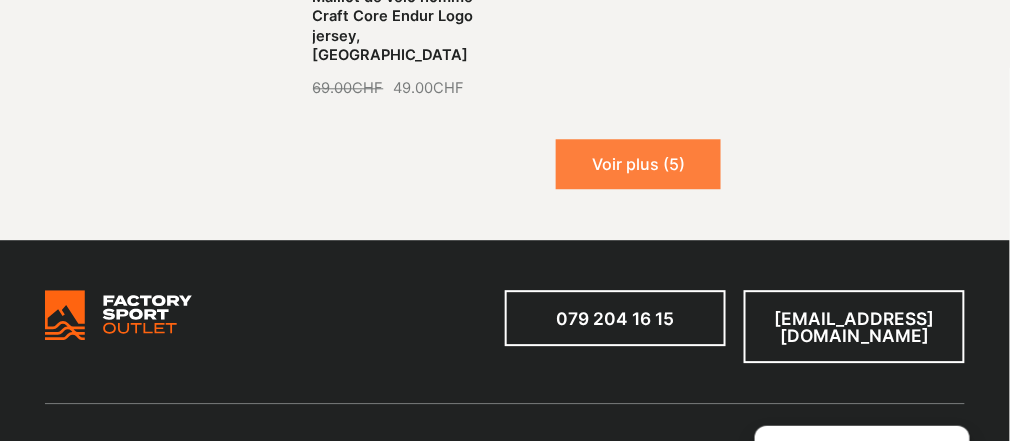 click on "Voir plus (5)" at bounding box center (638, 164) 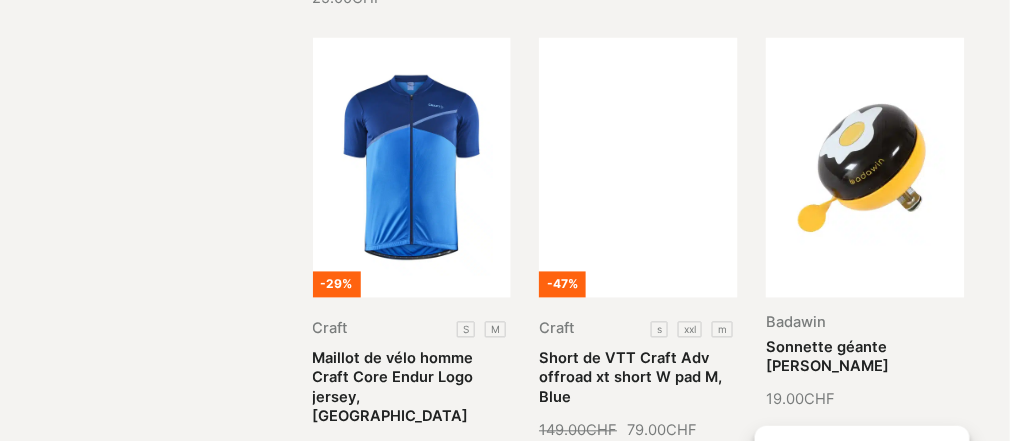 scroll, scrollTop: 3440, scrollLeft: 0, axis: vertical 